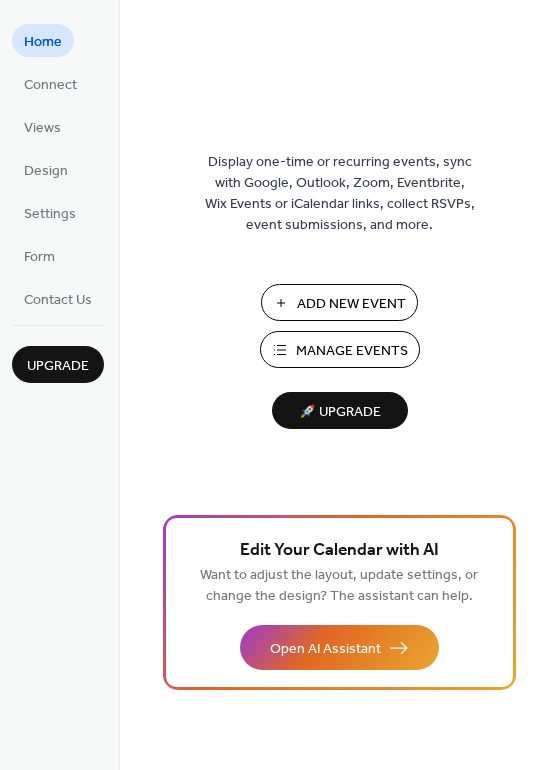 scroll, scrollTop: 0, scrollLeft: 0, axis: both 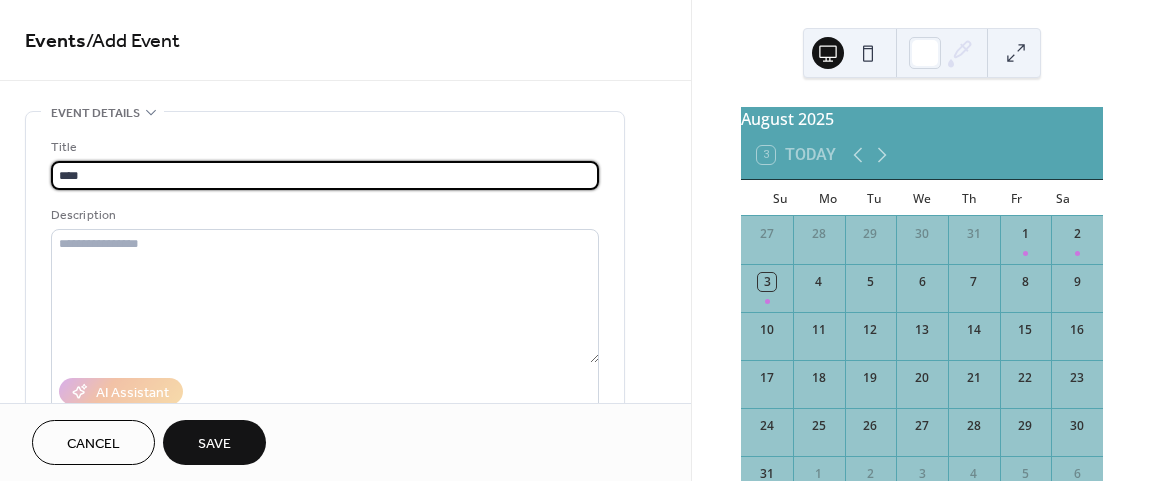 type on "****" 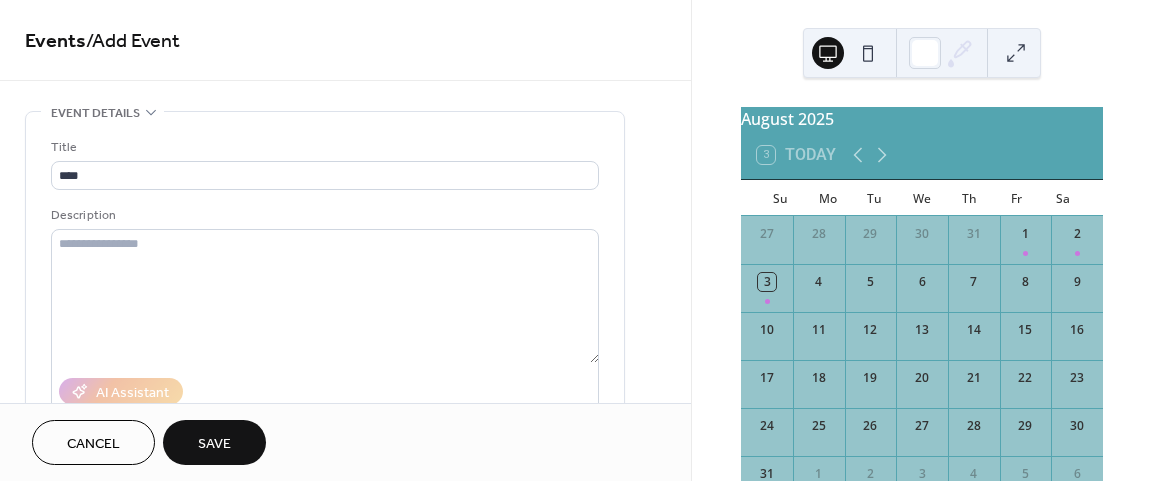 click on "Cancel" at bounding box center (93, 442) 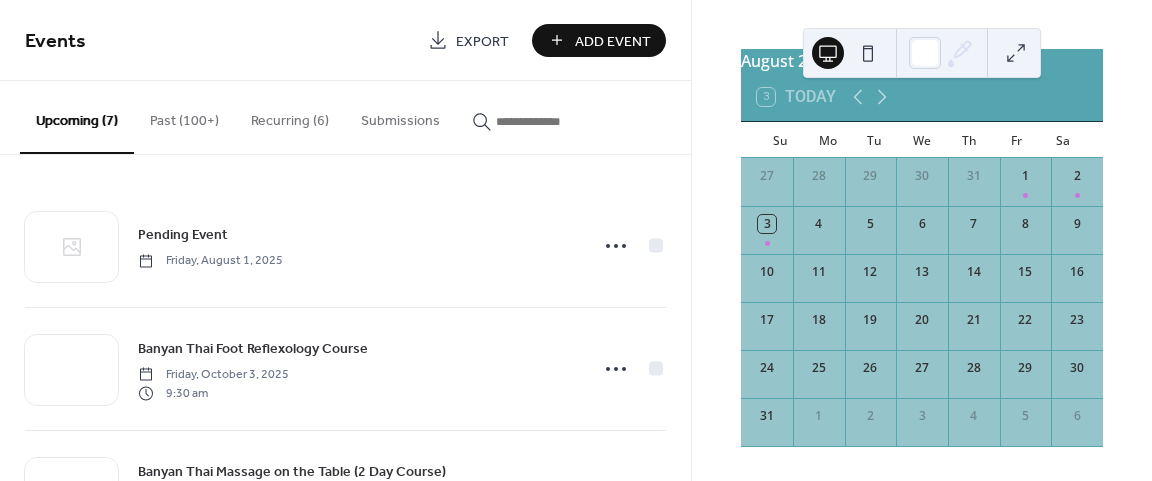 scroll, scrollTop: 80, scrollLeft: 0, axis: vertical 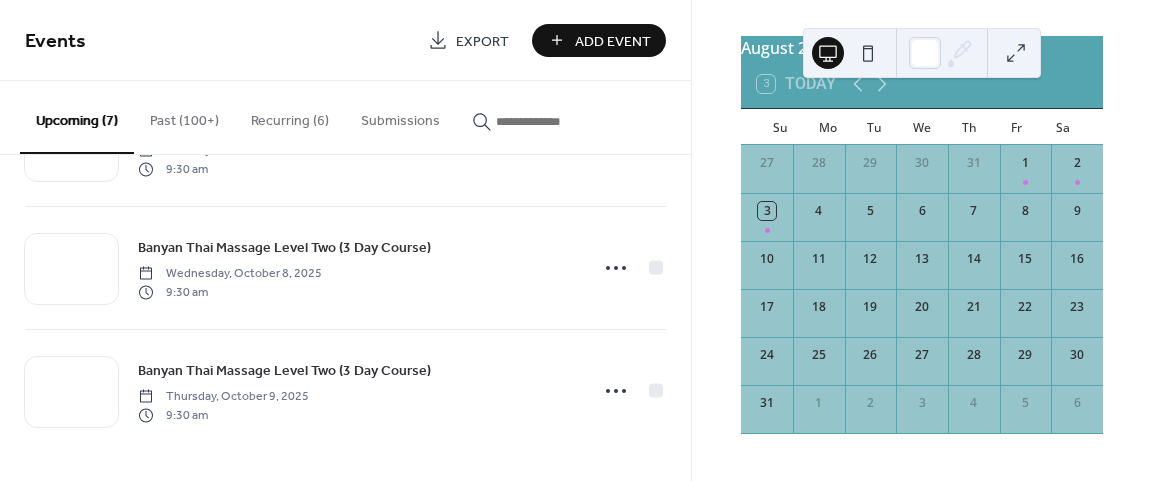 click on "Past (100+)" at bounding box center [184, 116] 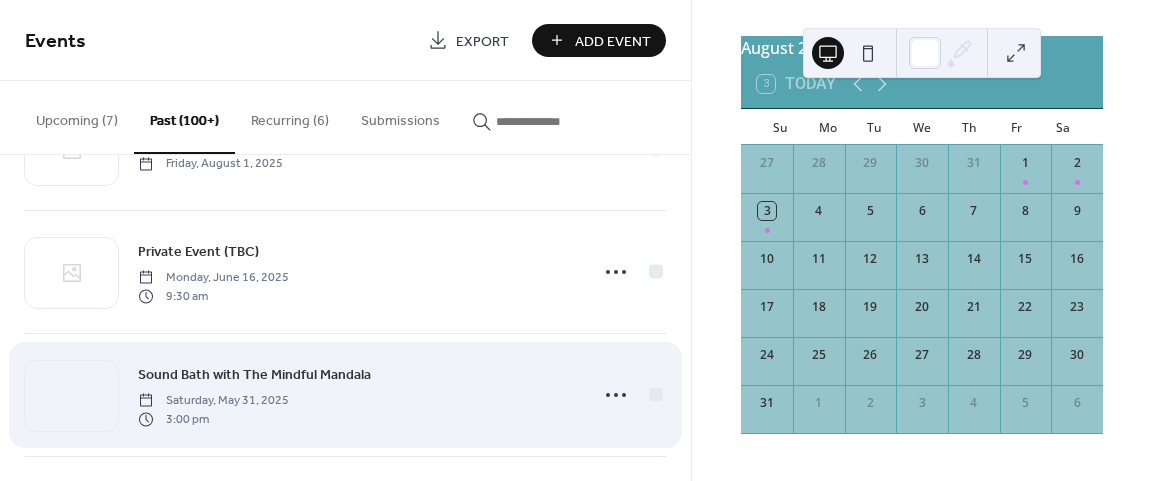 scroll, scrollTop: 208, scrollLeft: 0, axis: vertical 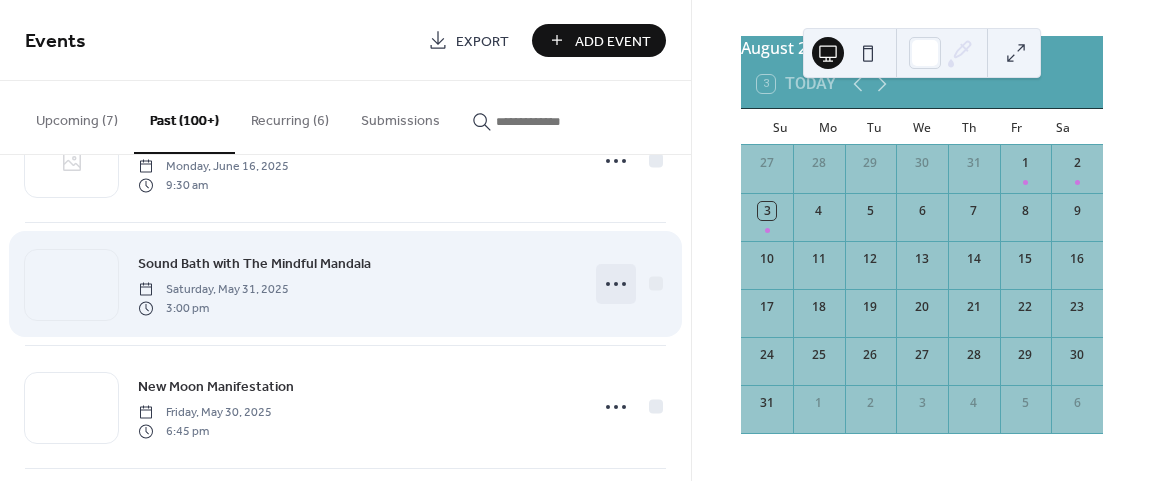 click 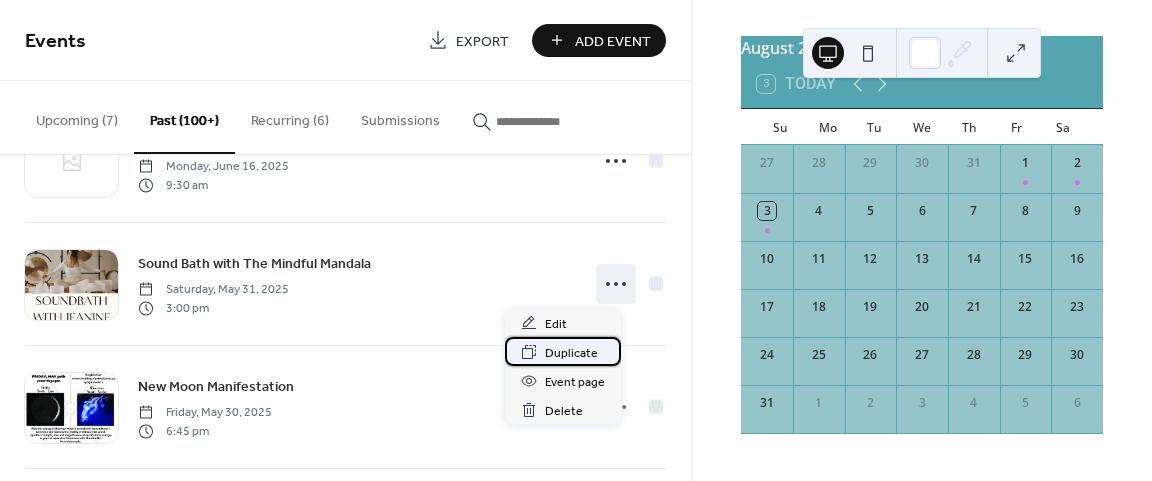 click on "Duplicate" at bounding box center (571, 353) 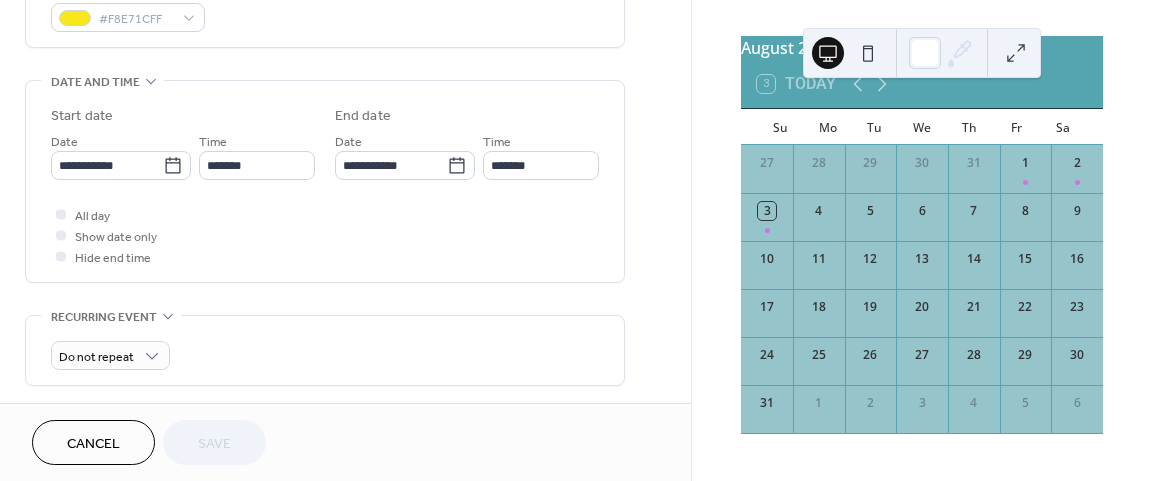 scroll, scrollTop: 624, scrollLeft: 0, axis: vertical 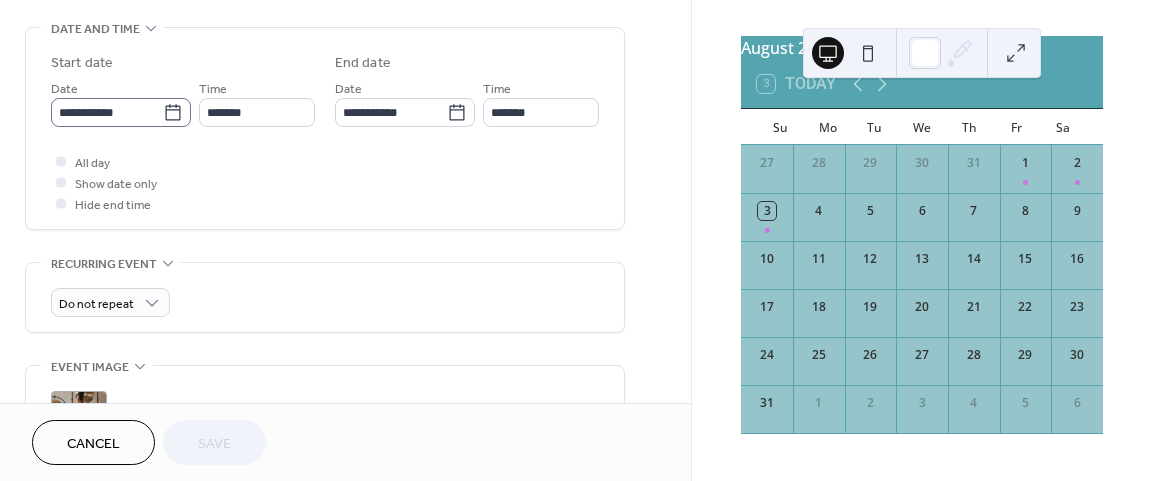 click 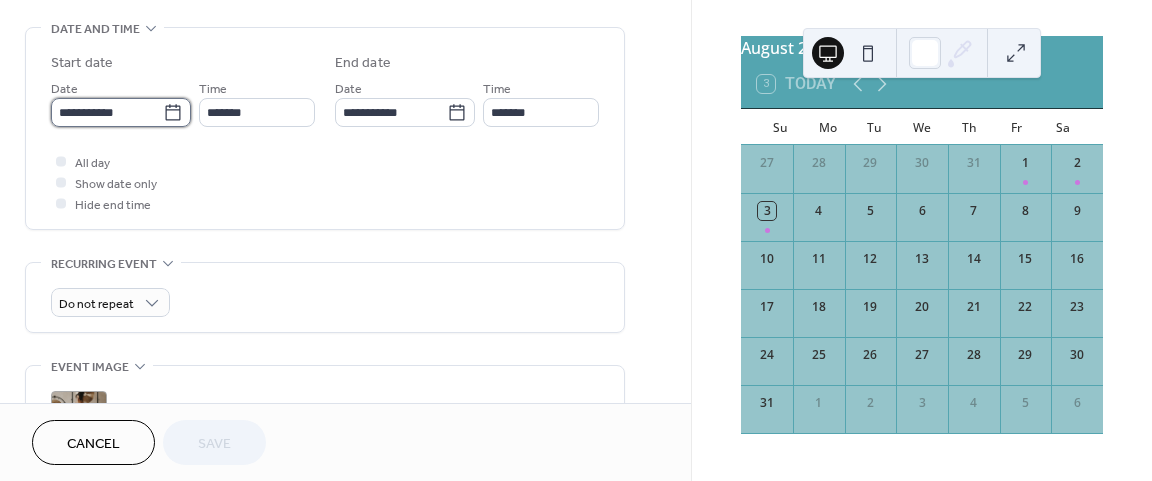click on "**********" at bounding box center [107, 112] 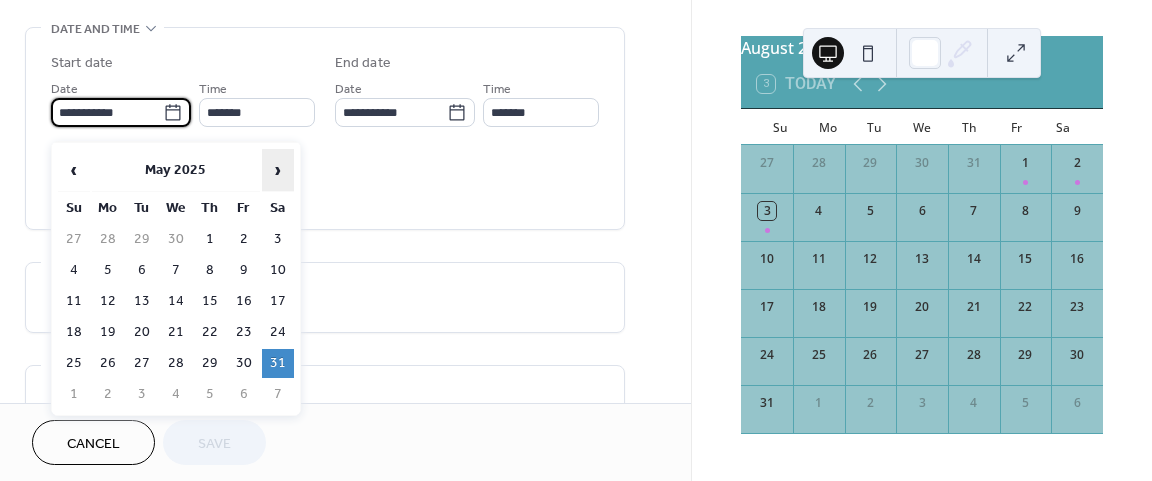 click on "›" at bounding box center [278, 170] 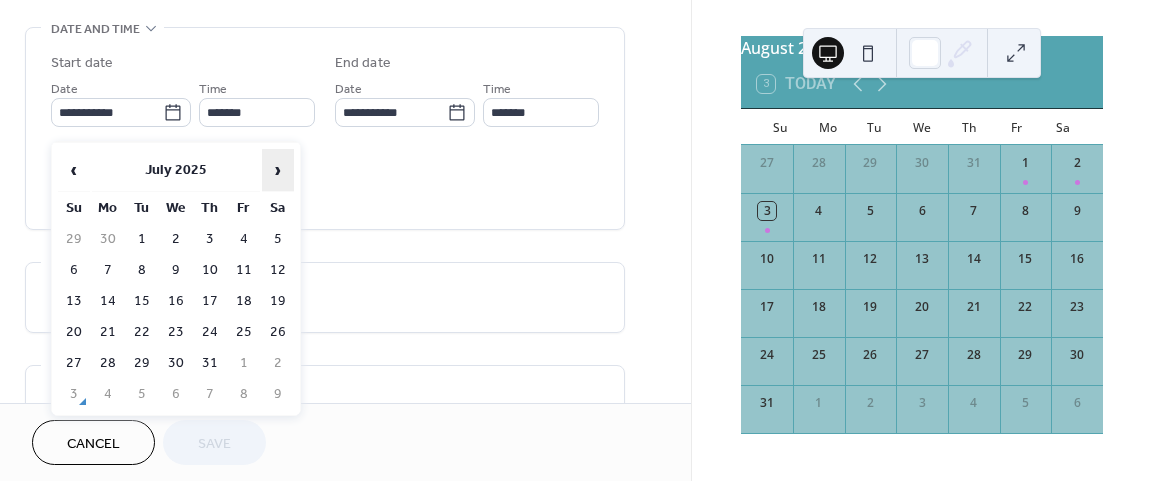 click on "›" at bounding box center (278, 170) 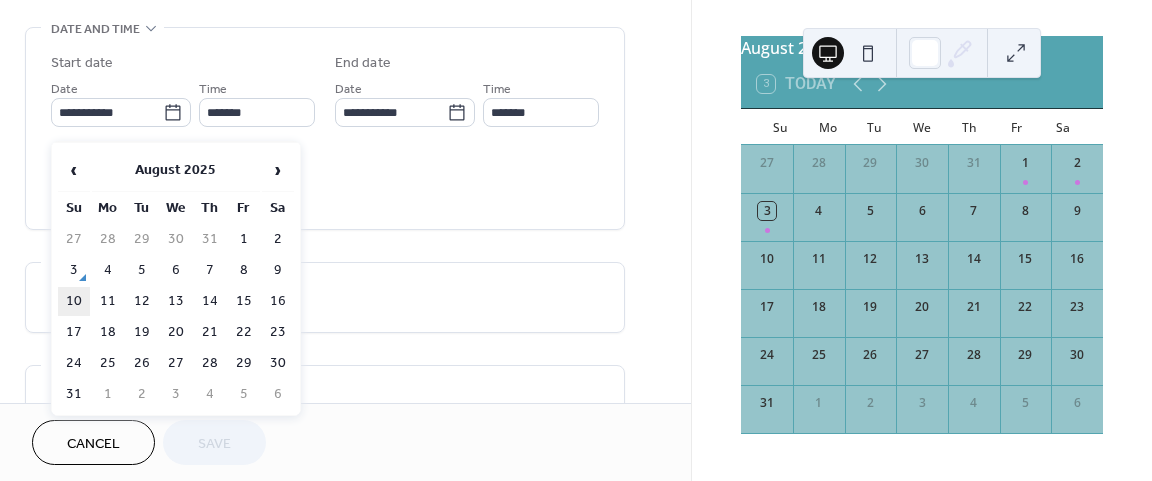 click on "10" at bounding box center (74, 301) 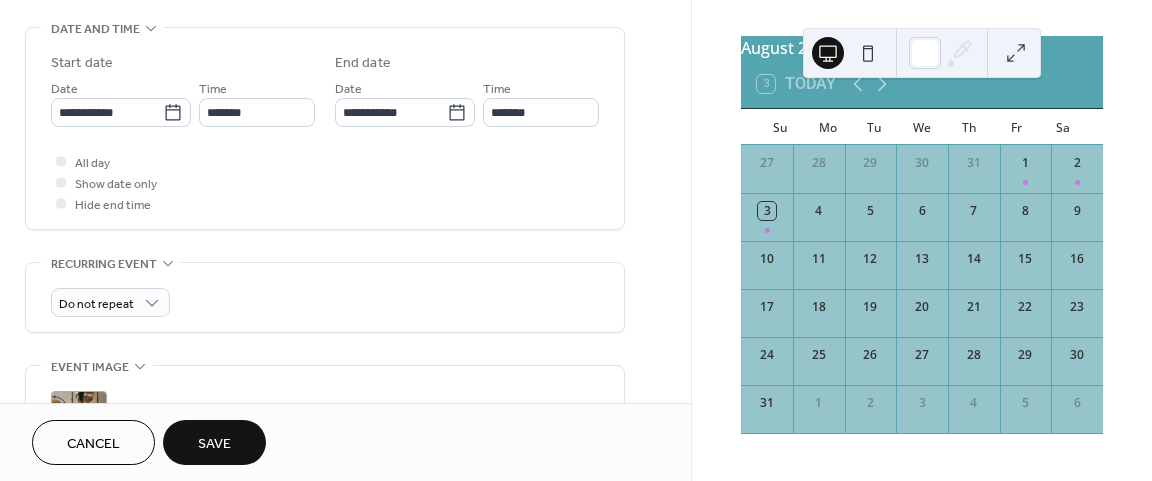 click on "Time *******" at bounding box center [257, 102] 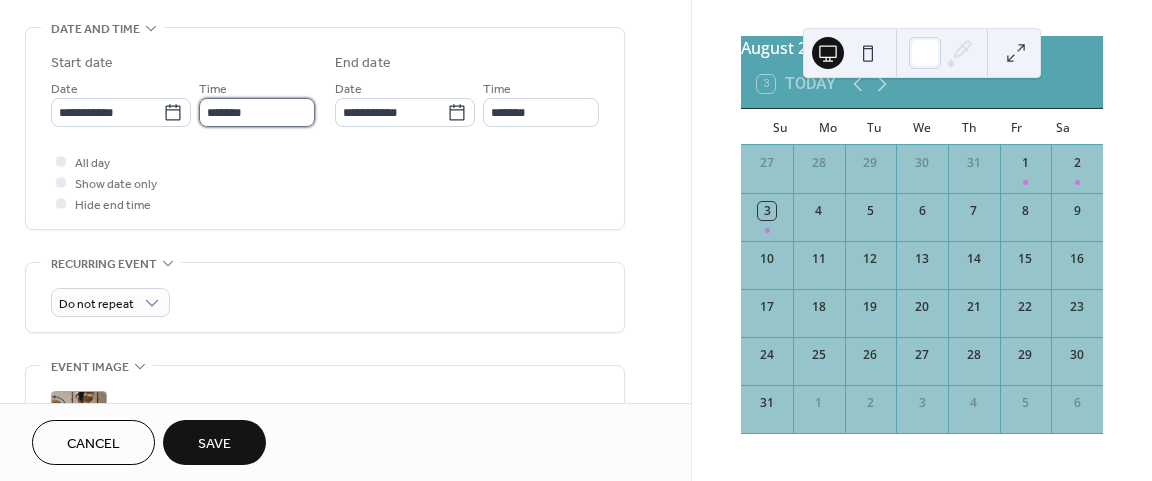 click on "*******" at bounding box center (257, 112) 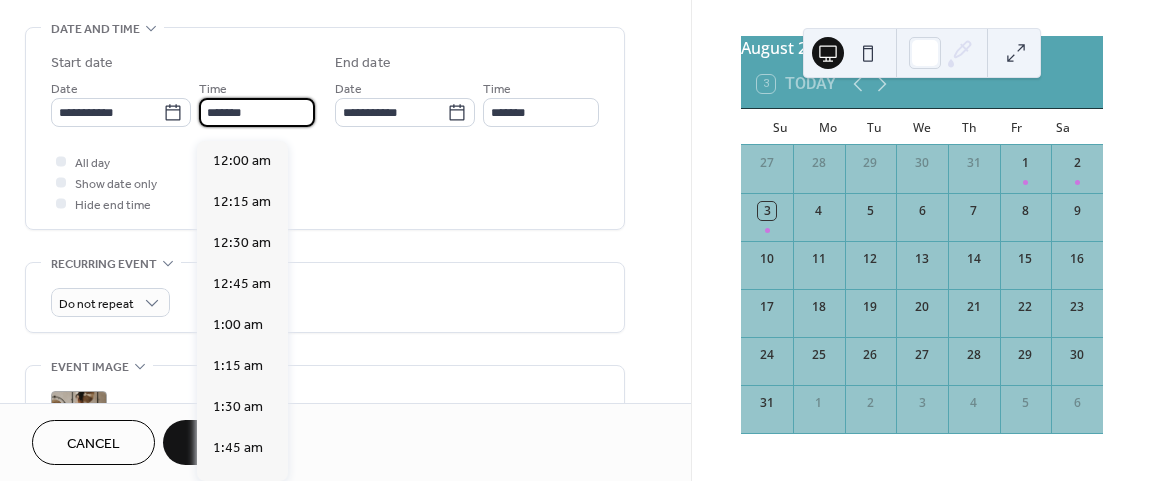 scroll, scrollTop: 2436, scrollLeft: 0, axis: vertical 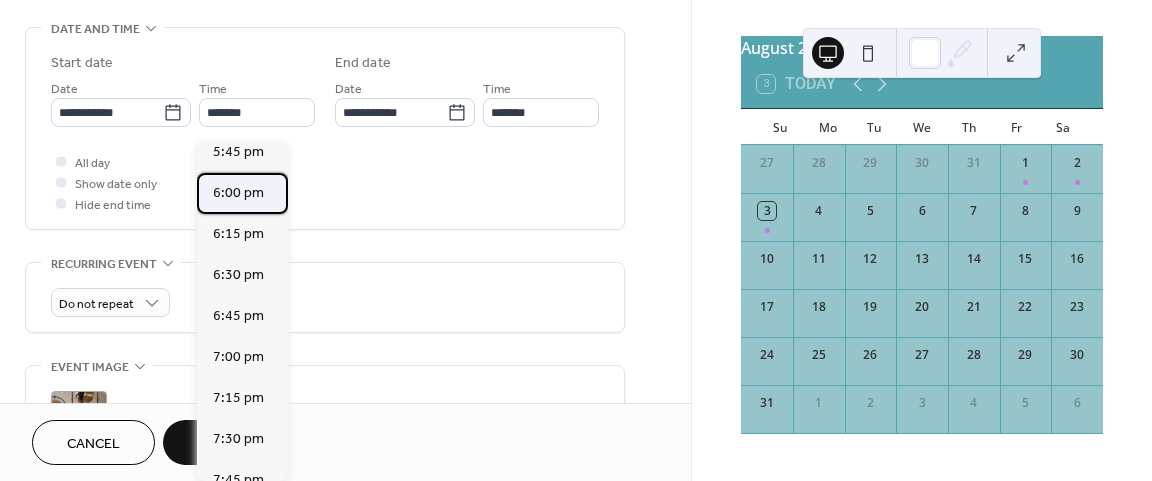 click on "6:00 pm" at bounding box center [242, 193] 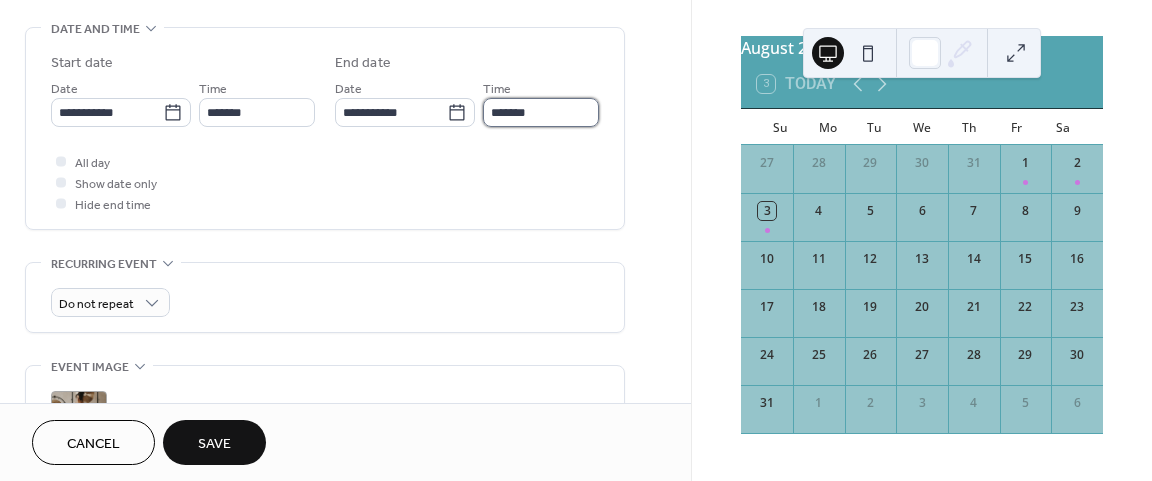 click on "*******" at bounding box center (541, 112) 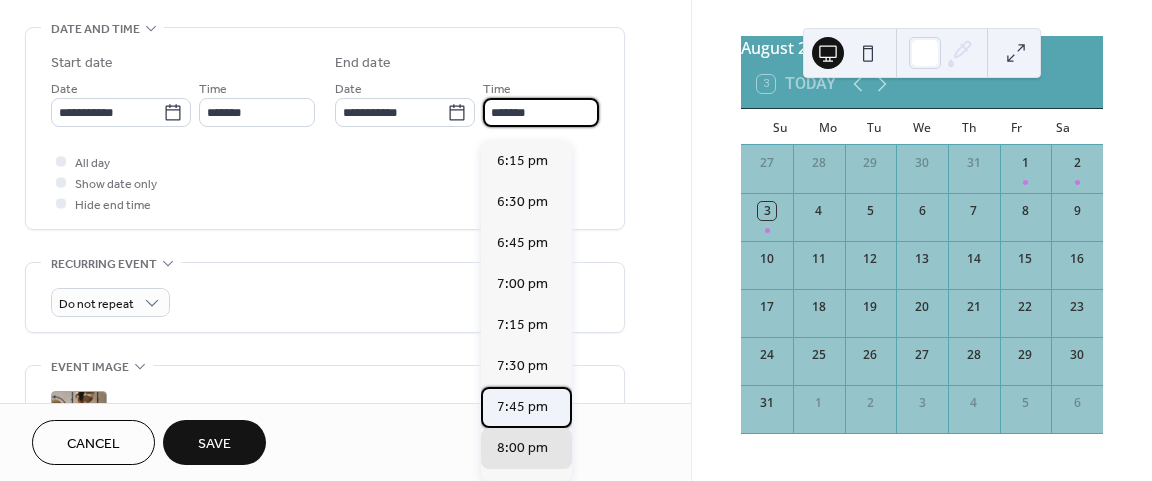 click on "7:45 pm" at bounding box center [522, 407] 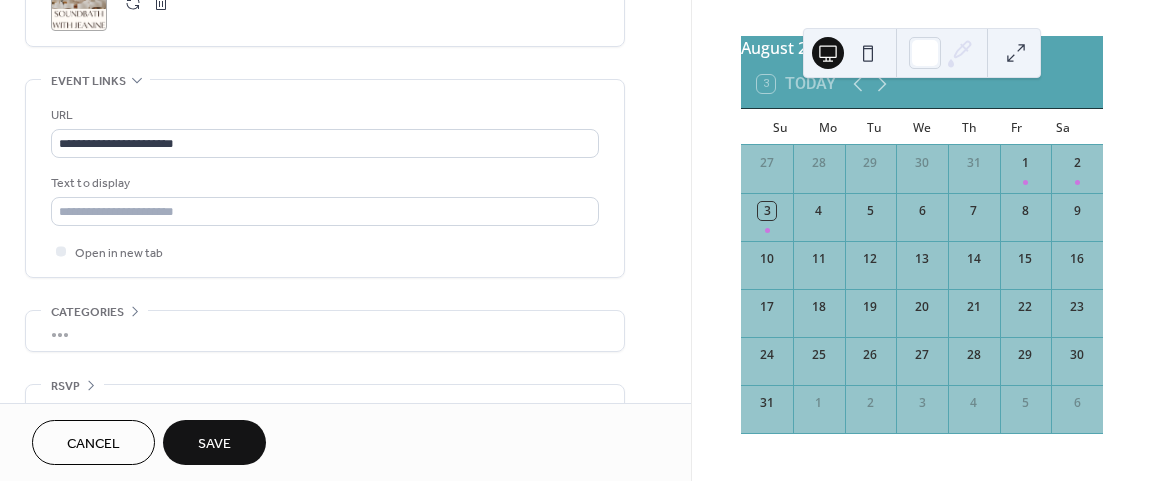 scroll, scrollTop: 1097, scrollLeft: 0, axis: vertical 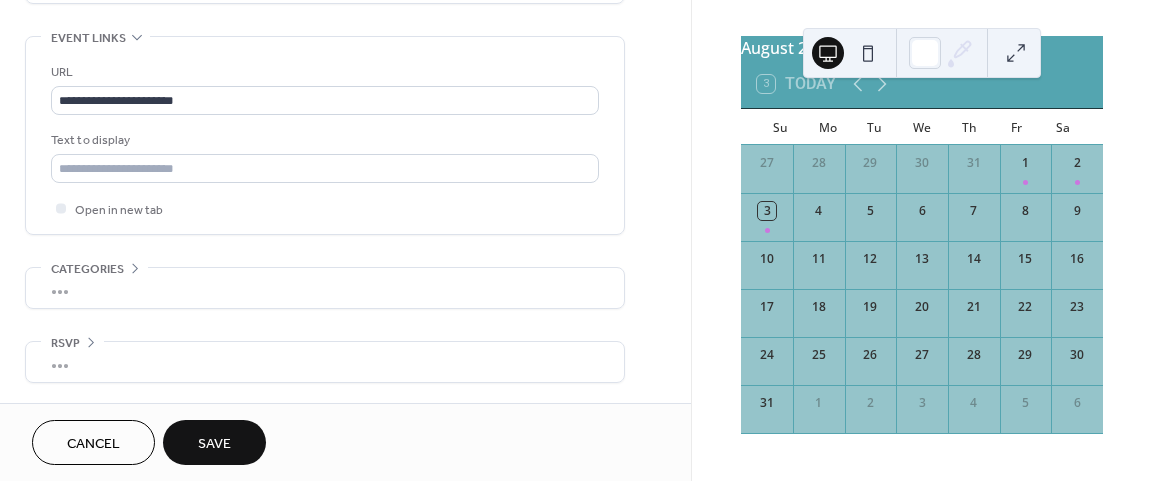 click on "Save" at bounding box center [214, 444] 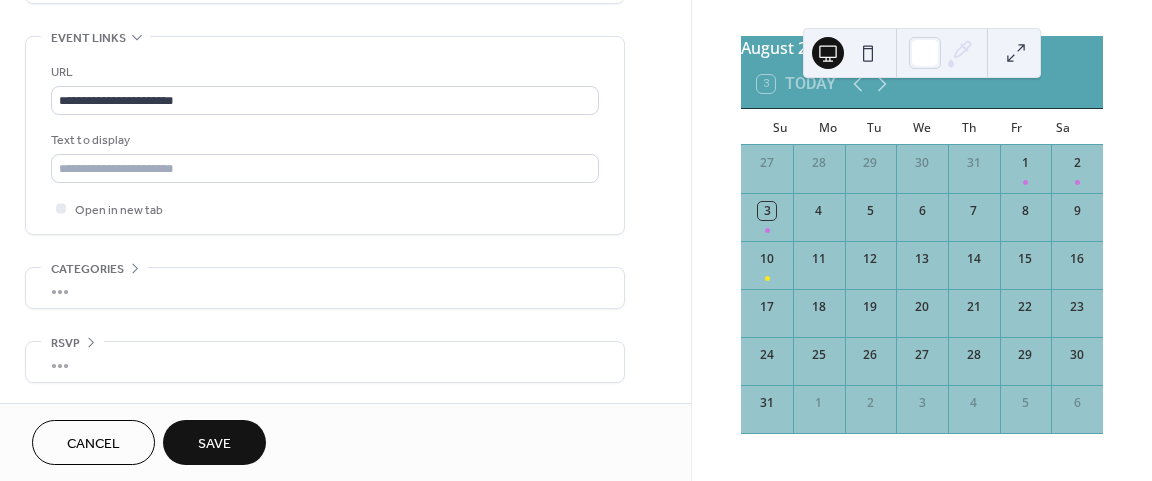 click on "Save" at bounding box center (214, 444) 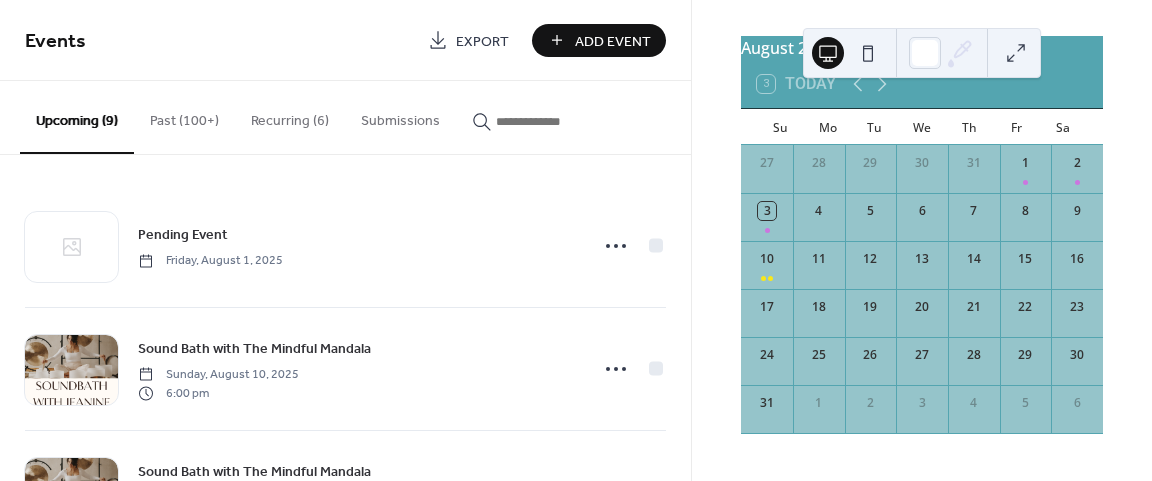 click on "Past (100+)" at bounding box center [184, 116] 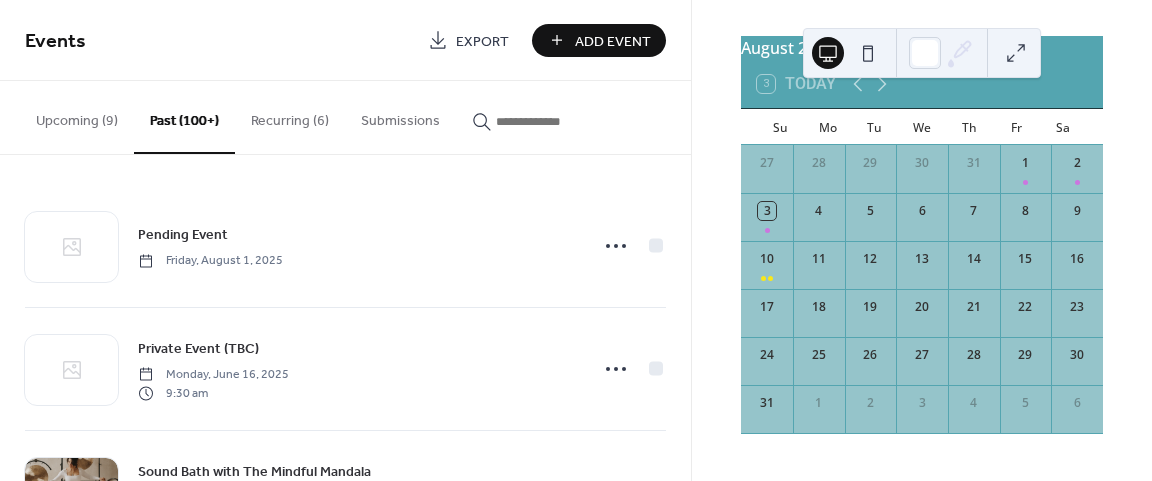 click on "Recurring (6)" at bounding box center [290, 116] 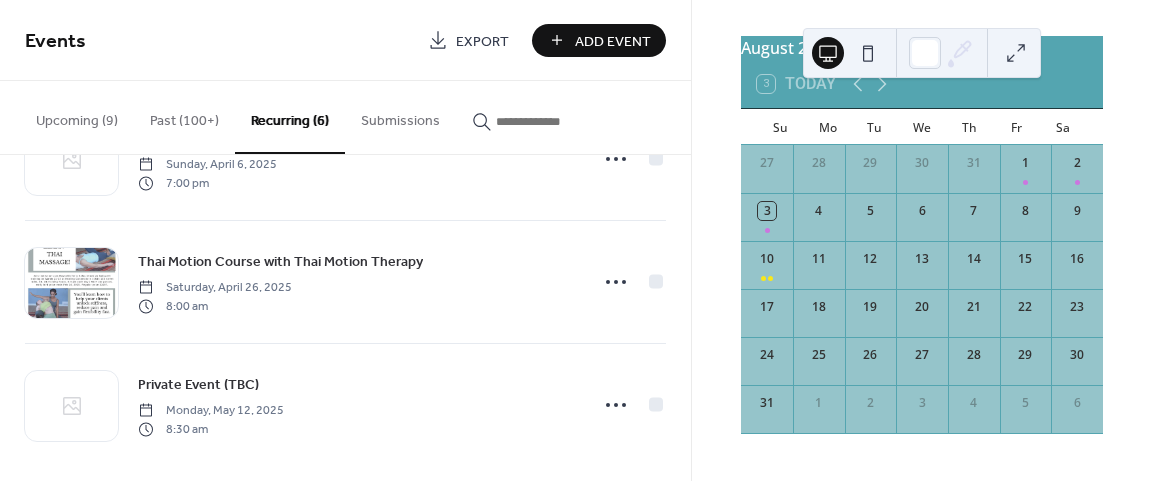 scroll, scrollTop: 471, scrollLeft: 0, axis: vertical 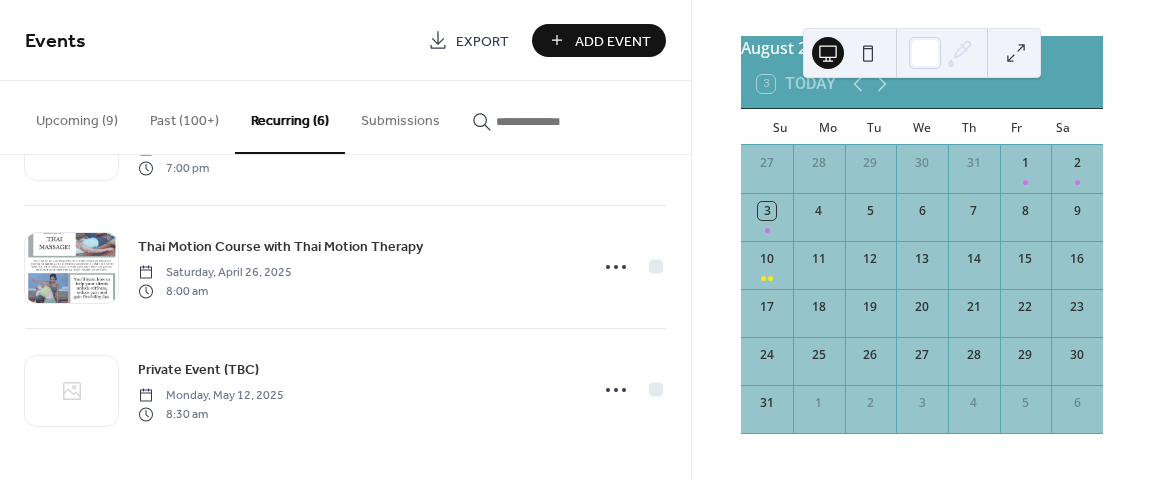 click on "Past (100+)" at bounding box center [184, 116] 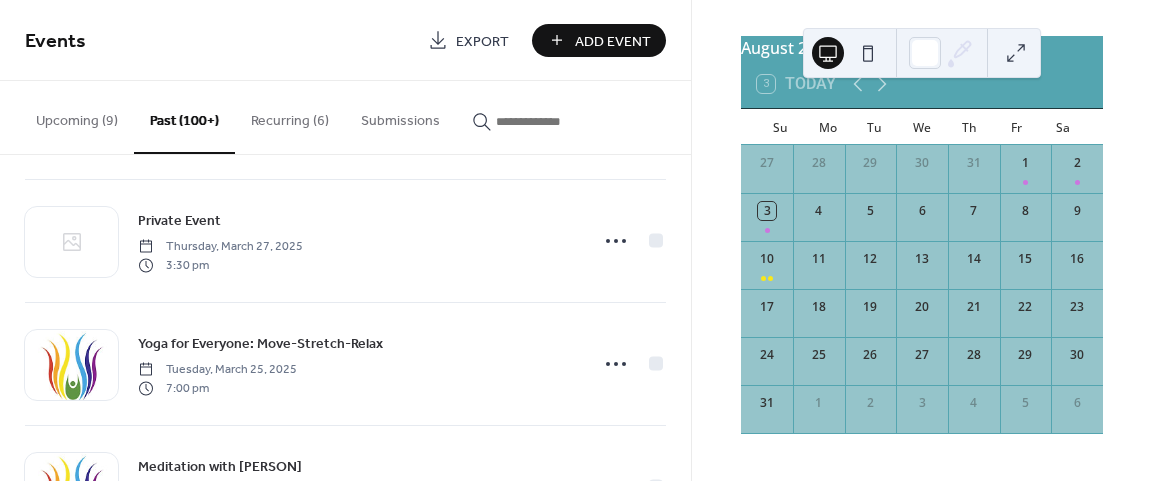 scroll, scrollTop: 3328, scrollLeft: 0, axis: vertical 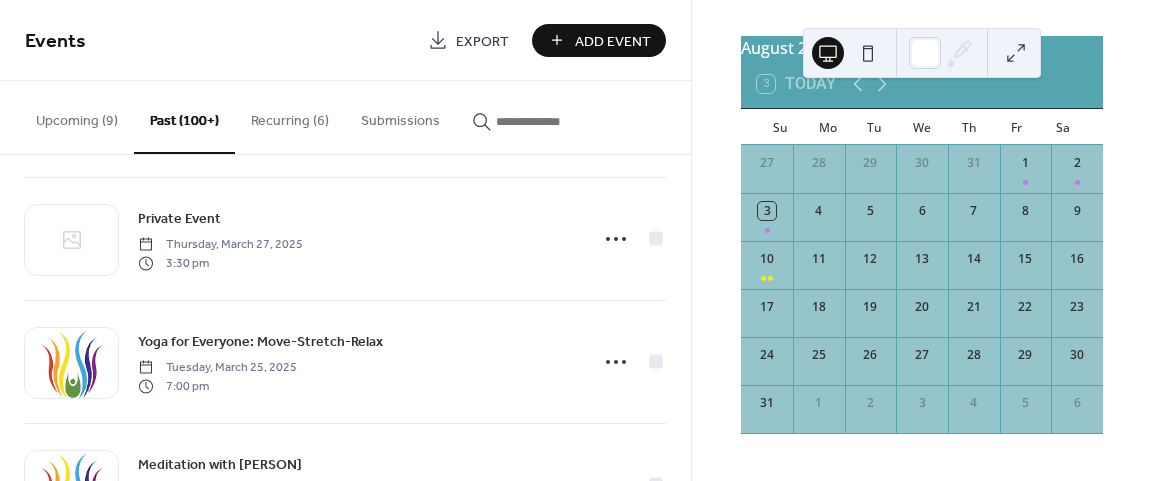 click on "[MONTH] [YEAR] 3 Today Su Mo Tu We Th Fr Sa 27 28 29 30 31 1 2 3 4 5 6 7 8 9 10 11 12 13 14 15 16 17 18 19 20 21 22 23 24 25 26 27 28 29 30 31 1 2 3 4 5 6" at bounding box center (922, 240) 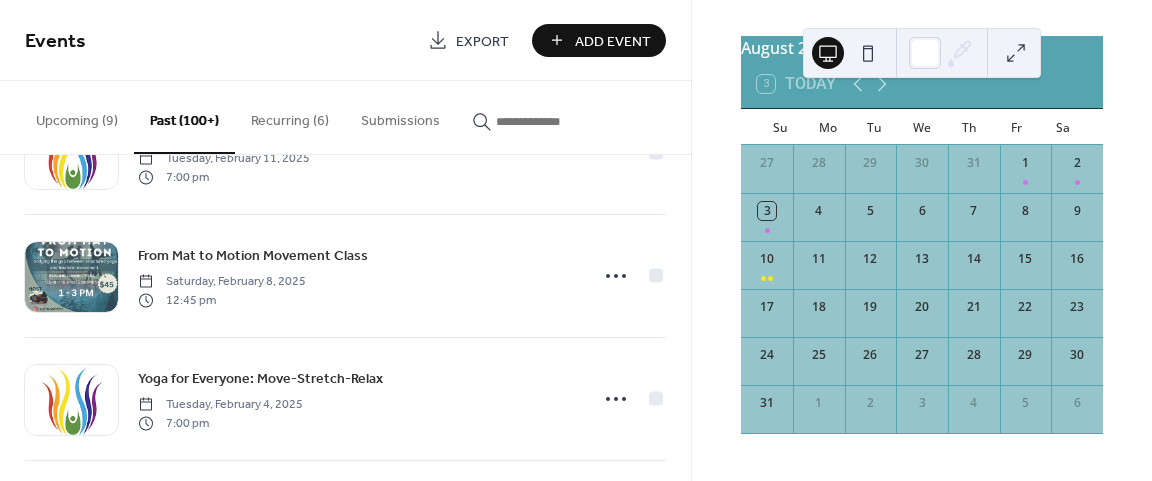 scroll, scrollTop: 5666, scrollLeft: 0, axis: vertical 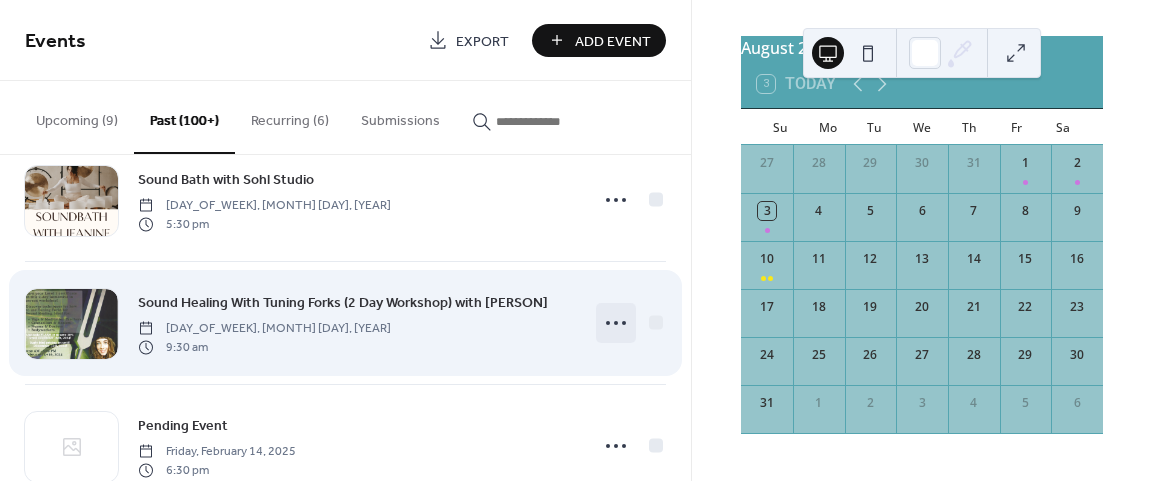 click 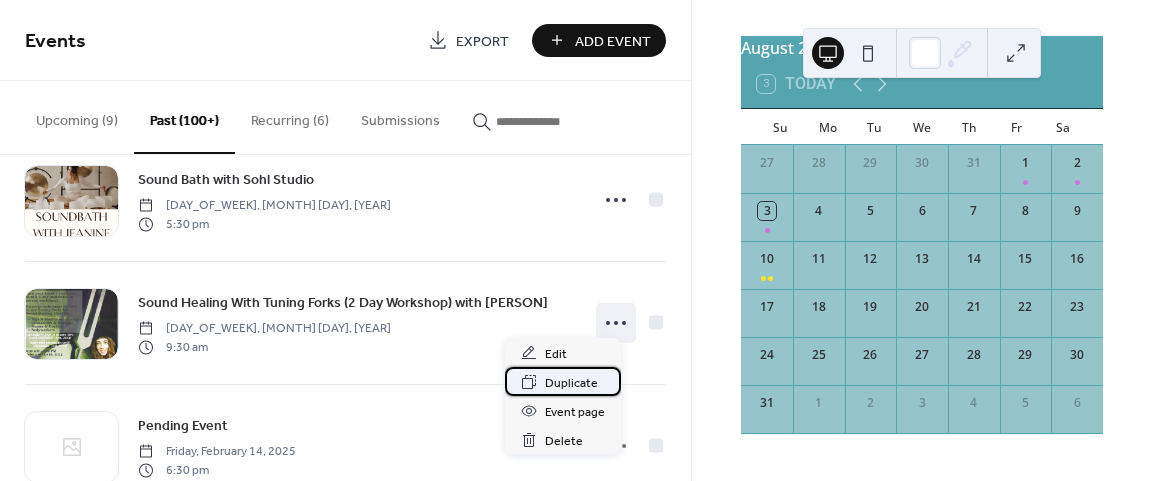 click on "Duplicate" at bounding box center [571, 383] 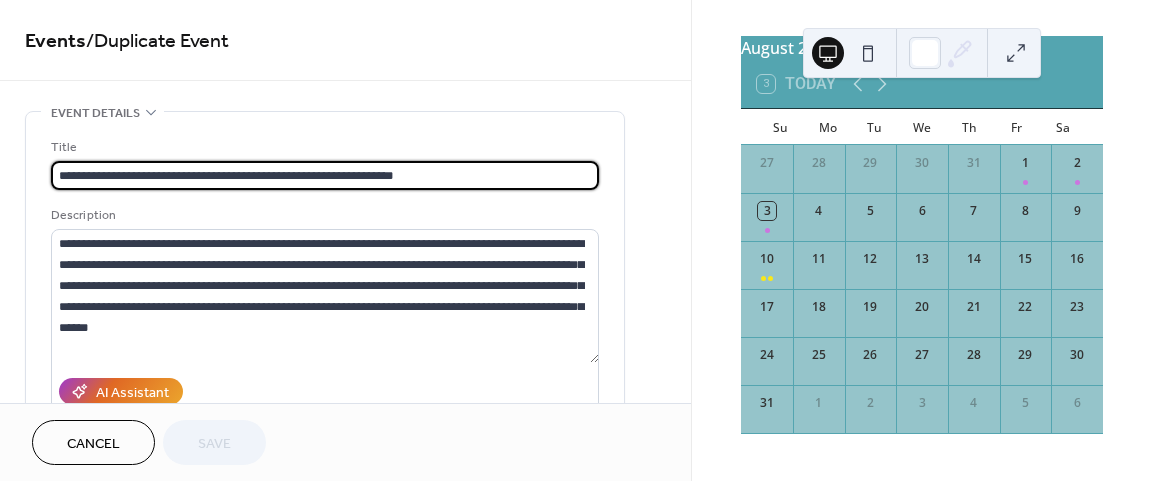 drag, startPoint x: 327, startPoint y: 180, endPoint x: 242, endPoint y: 181, distance: 85.00588 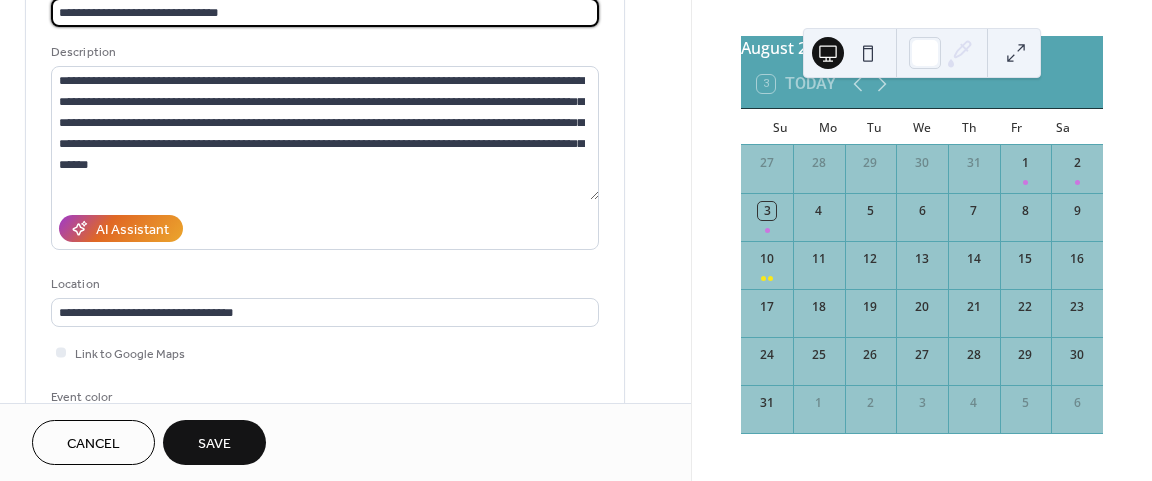 scroll, scrollTop: 208, scrollLeft: 0, axis: vertical 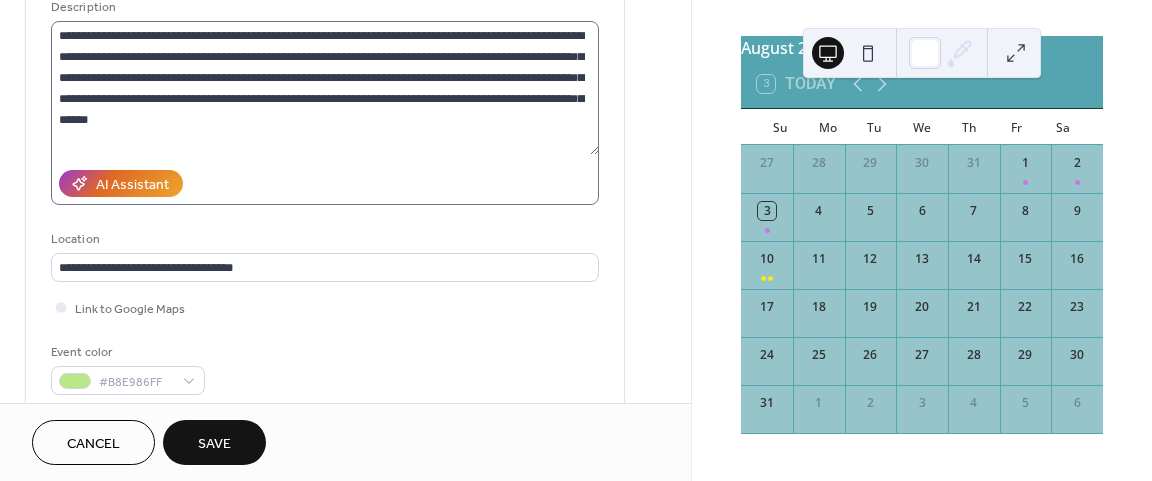 type on "**********" 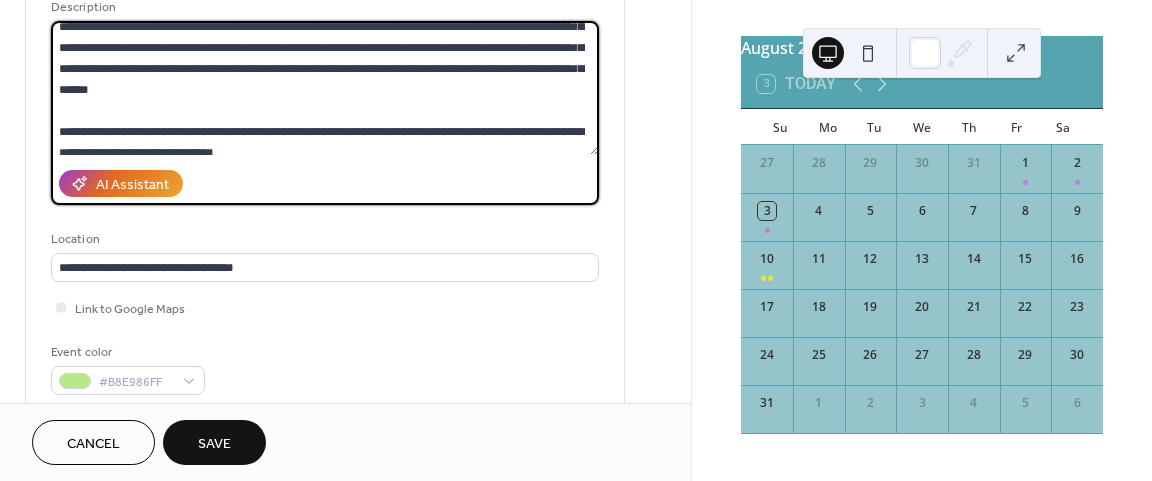 scroll, scrollTop: 54, scrollLeft: 0, axis: vertical 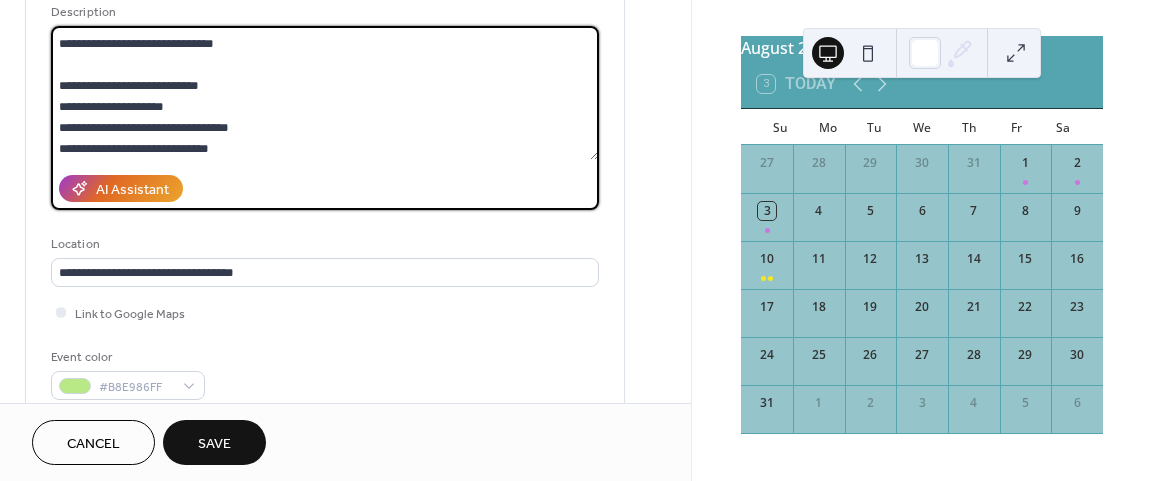 drag, startPoint x: 297, startPoint y: 70, endPoint x: 252, endPoint y: 149, distance: 90.91754 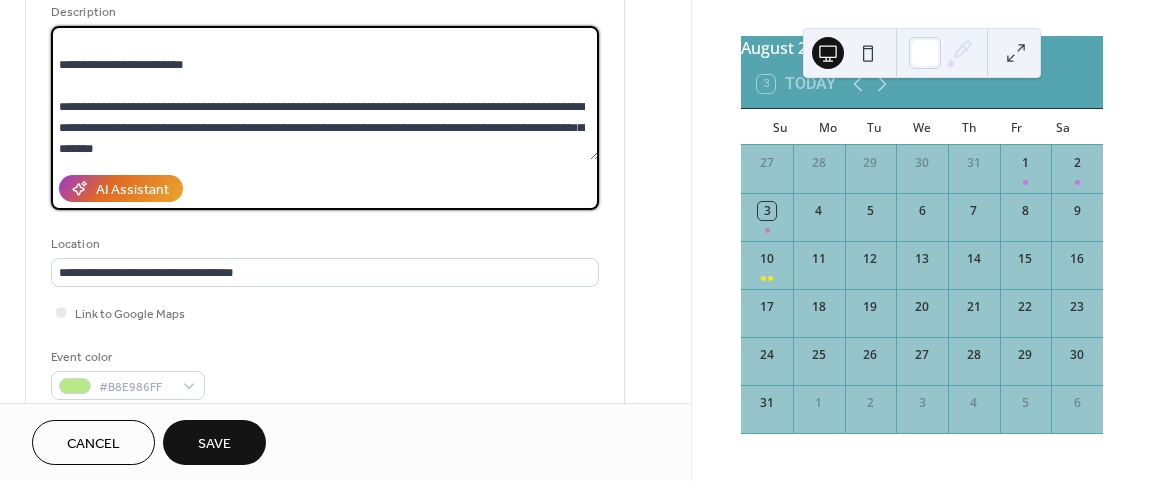 scroll, scrollTop: 86, scrollLeft: 0, axis: vertical 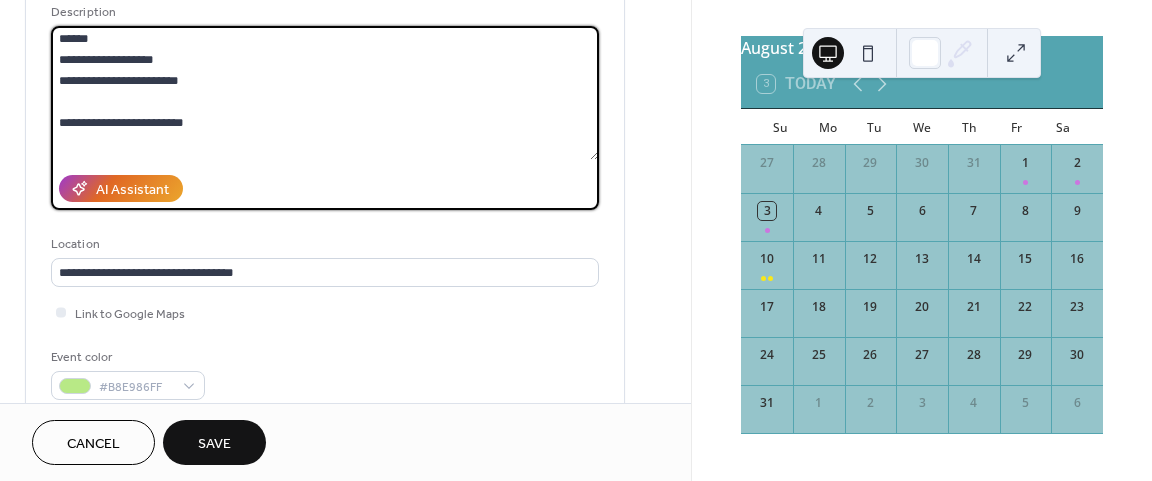 drag, startPoint x: 215, startPoint y: 80, endPoint x: 54, endPoint y: 32, distance: 168.00298 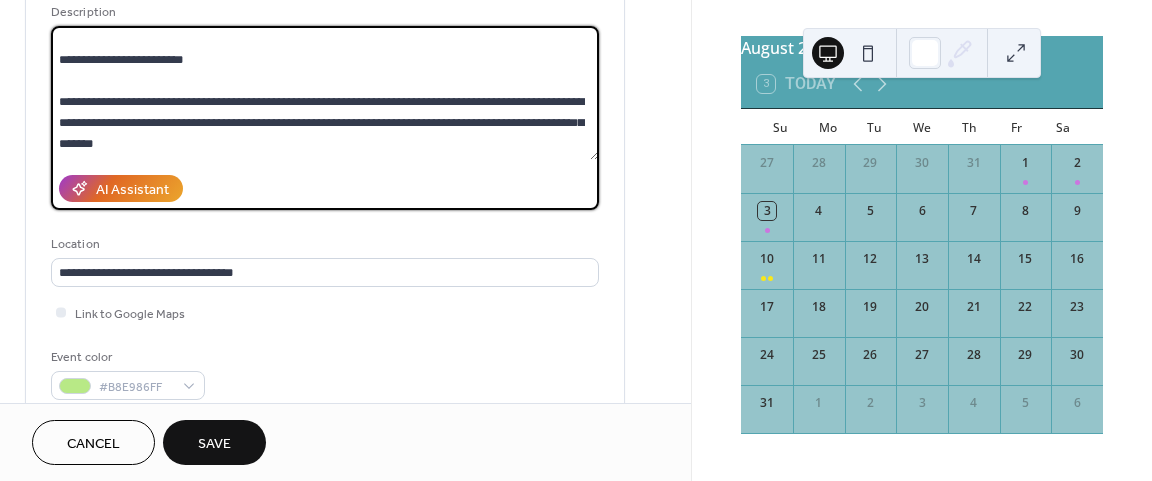 scroll, scrollTop: 64, scrollLeft: 0, axis: vertical 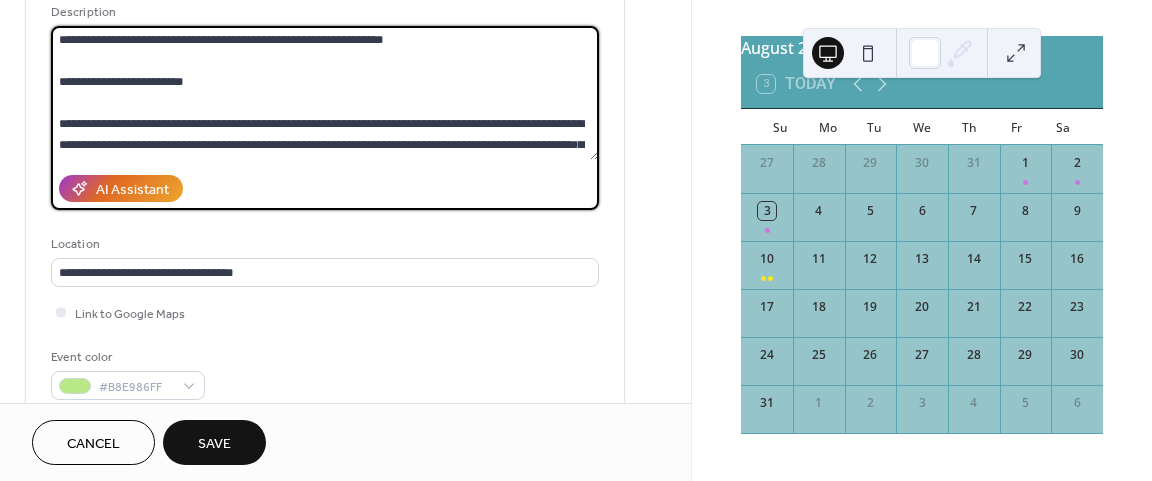 click on "**********" at bounding box center (325, 93) 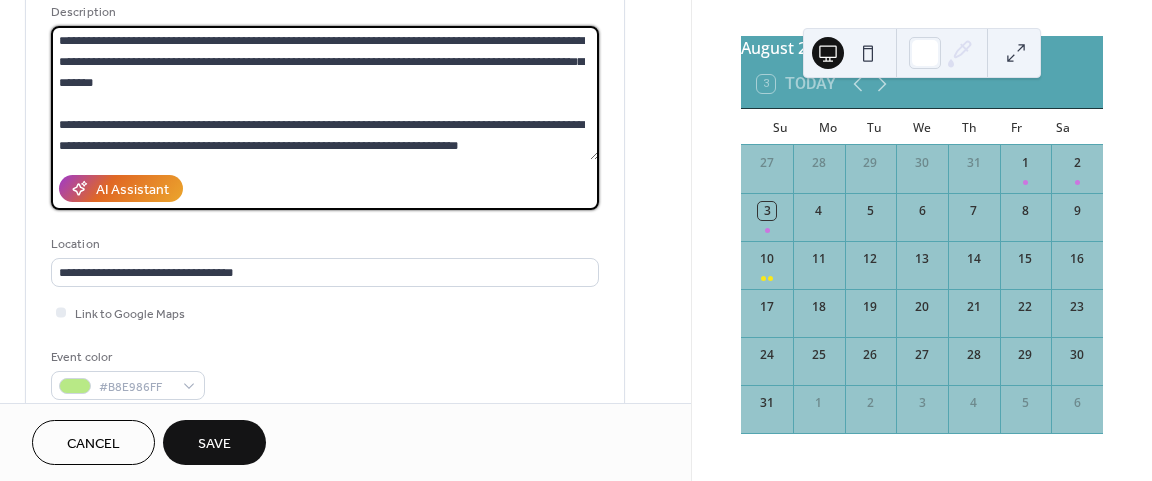 scroll, scrollTop: 168, scrollLeft: 0, axis: vertical 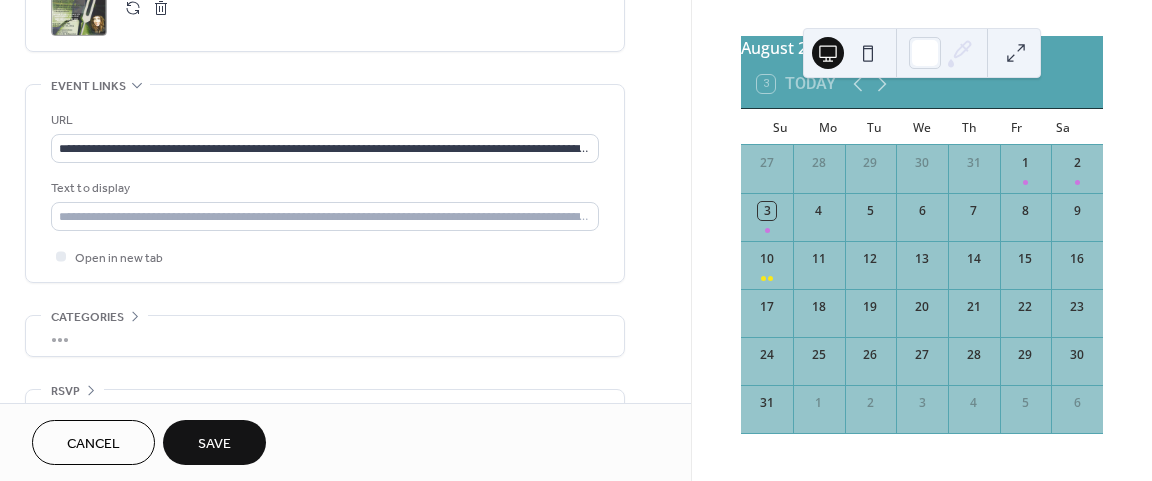 type on "**********" 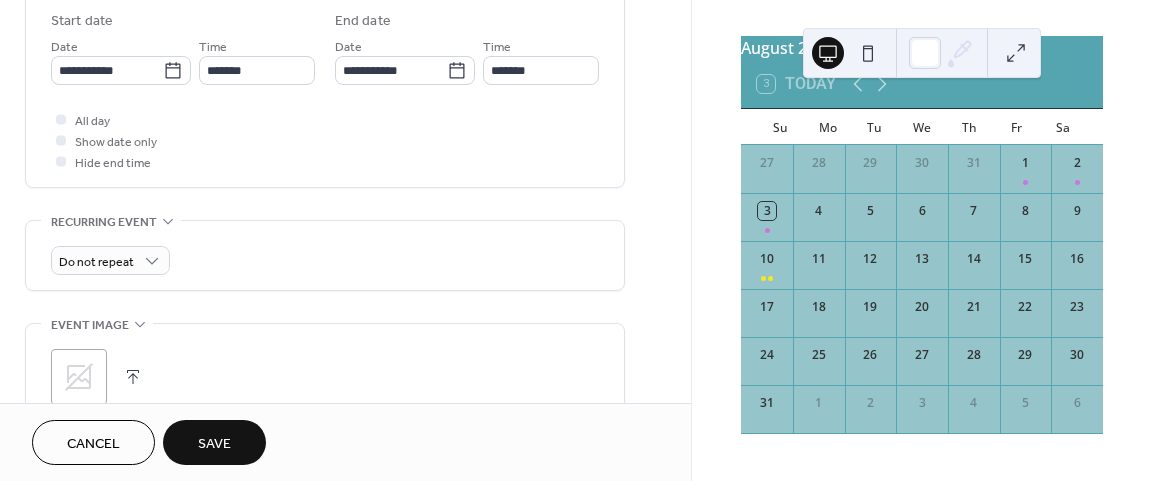 scroll, scrollTop: 619, scrollLeft: 0, axis: vertical 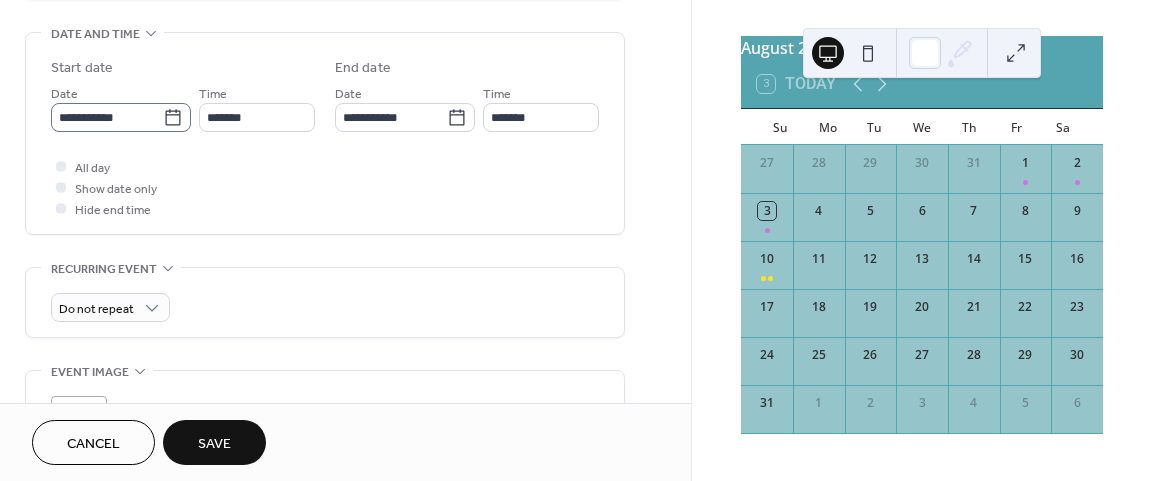 click 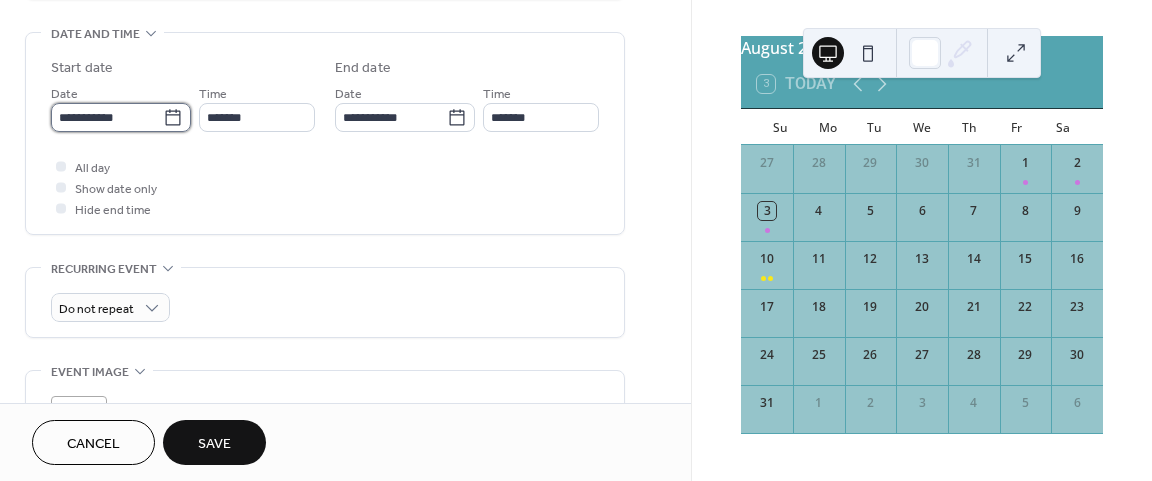 click on "**********" at bounding box center (107, 117) 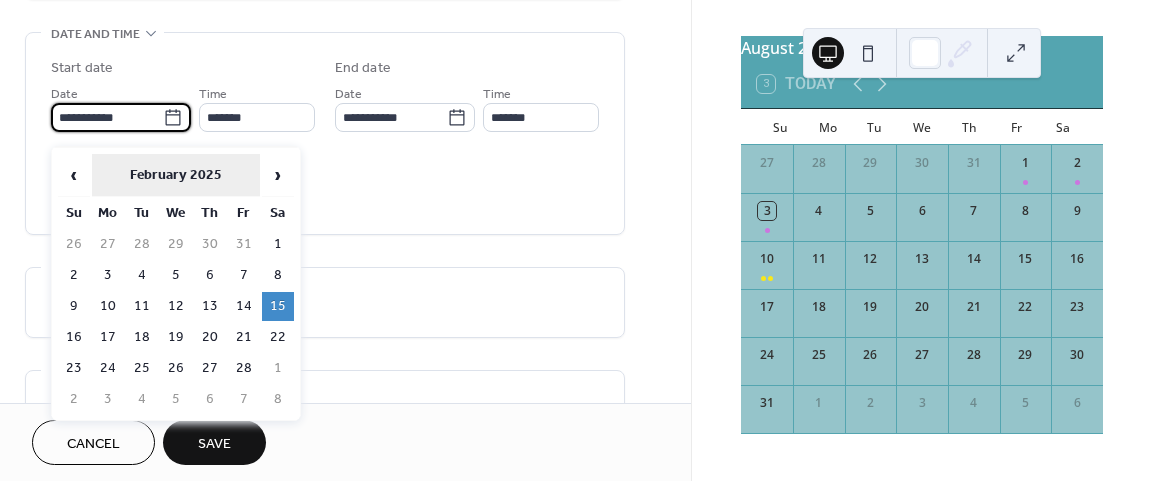 click on "February 2025" at bounding box center [176, 175] 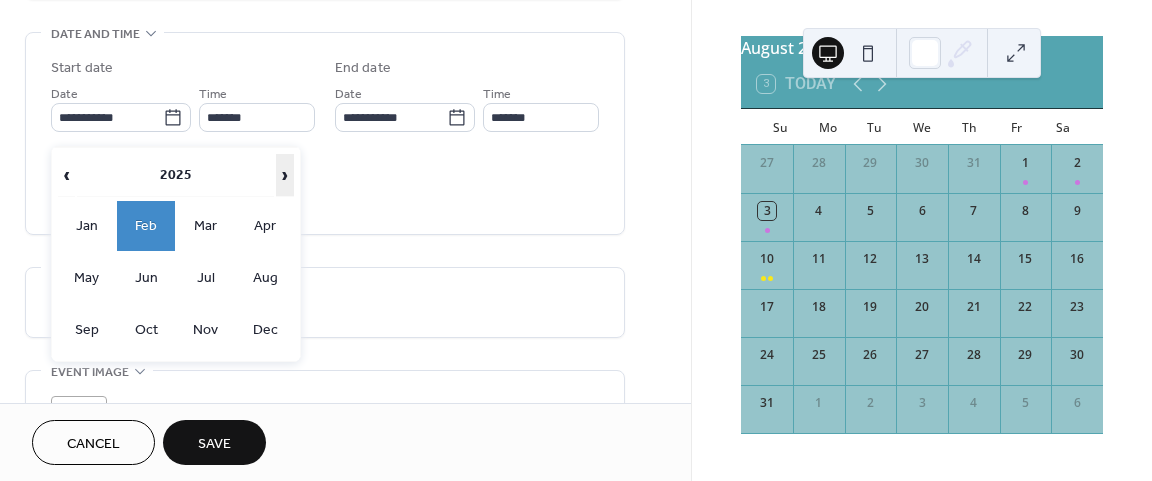 click on "›" at bounding box center (285, 175) 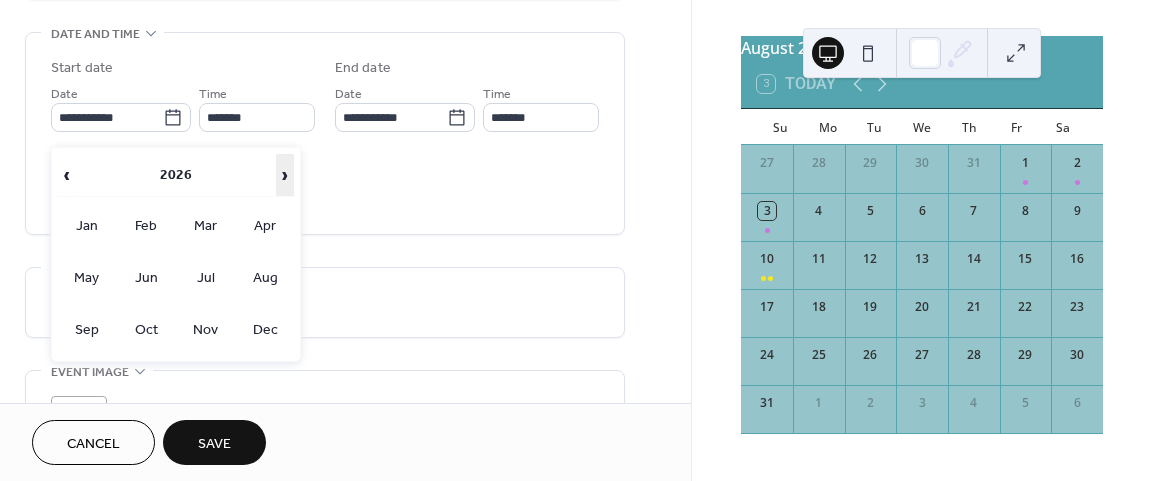 click on "›" at bounding box center [285, 175] 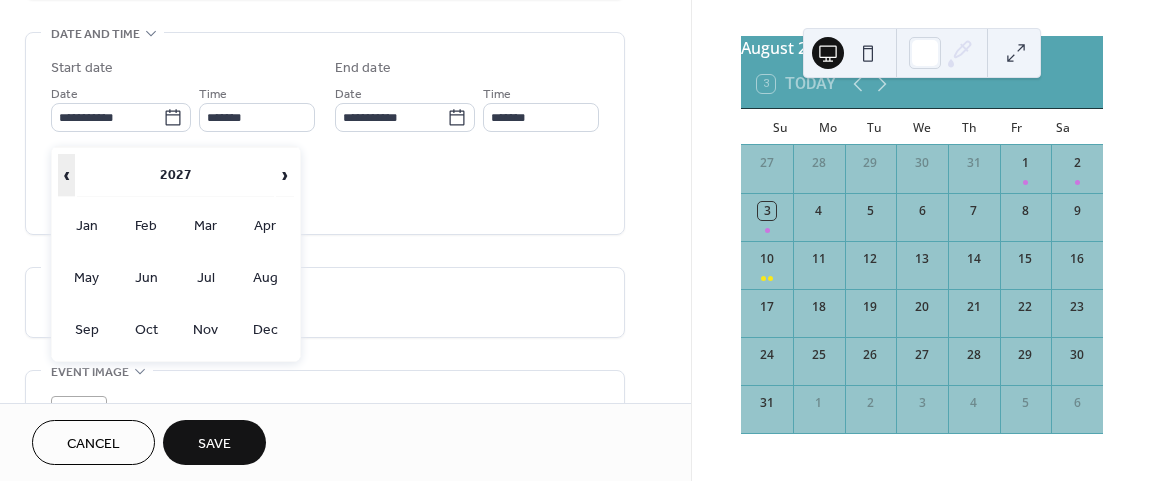 click on "‹" at bounding box center (67, 175) 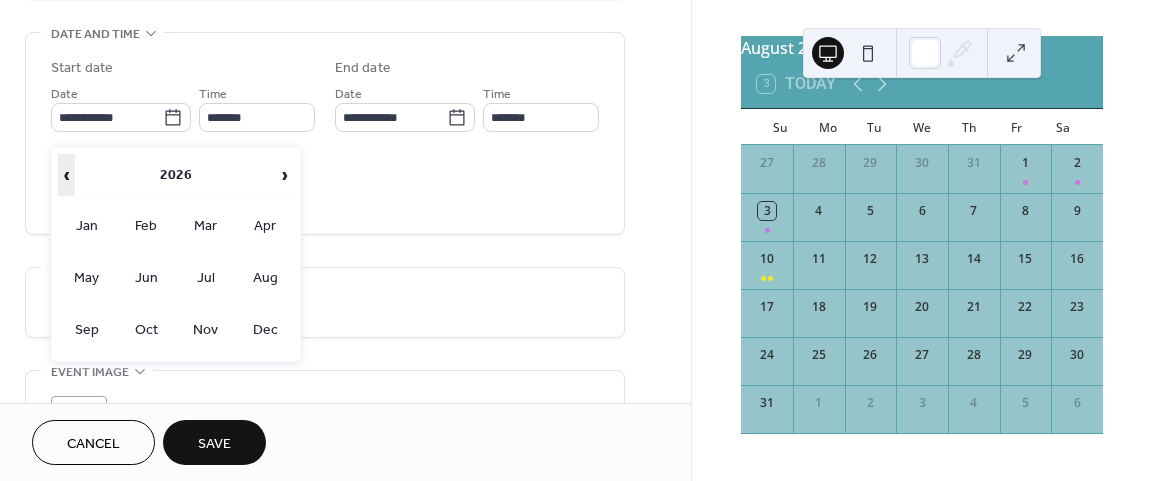 click on "‹" at bounding box center (67, 175) 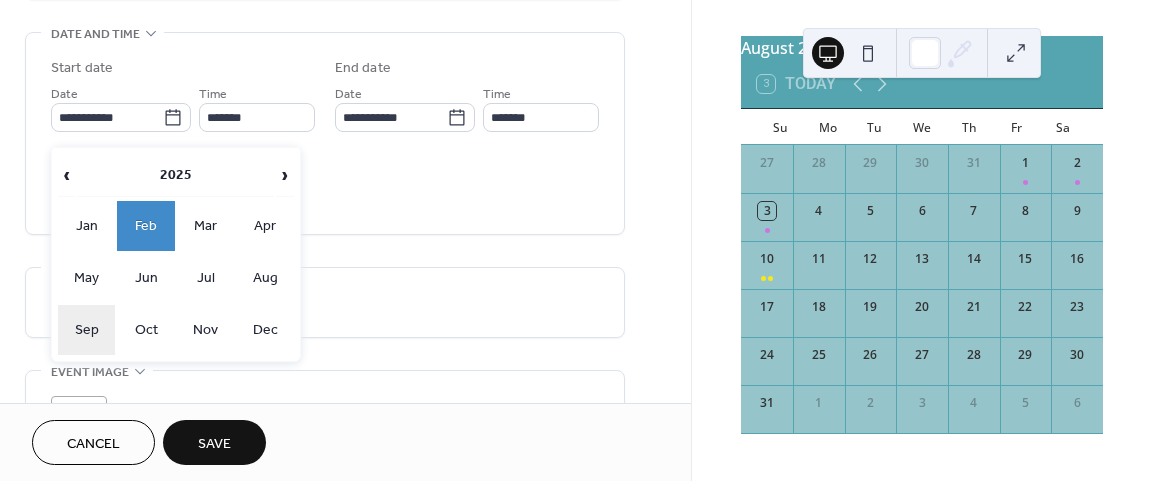 click on "Sep" at bounding box center [87, 330] 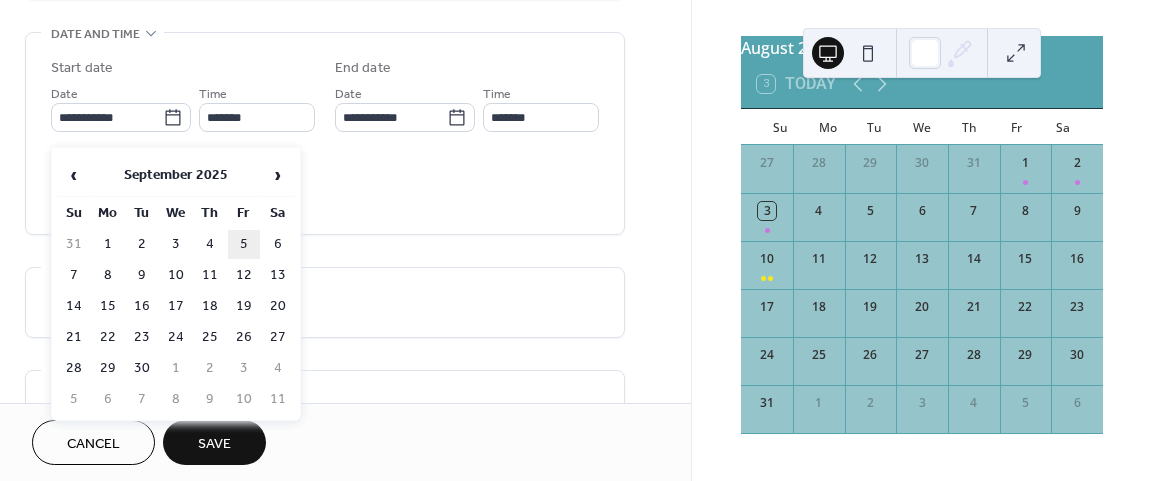 click on "5" at bounding box center (244, 244) 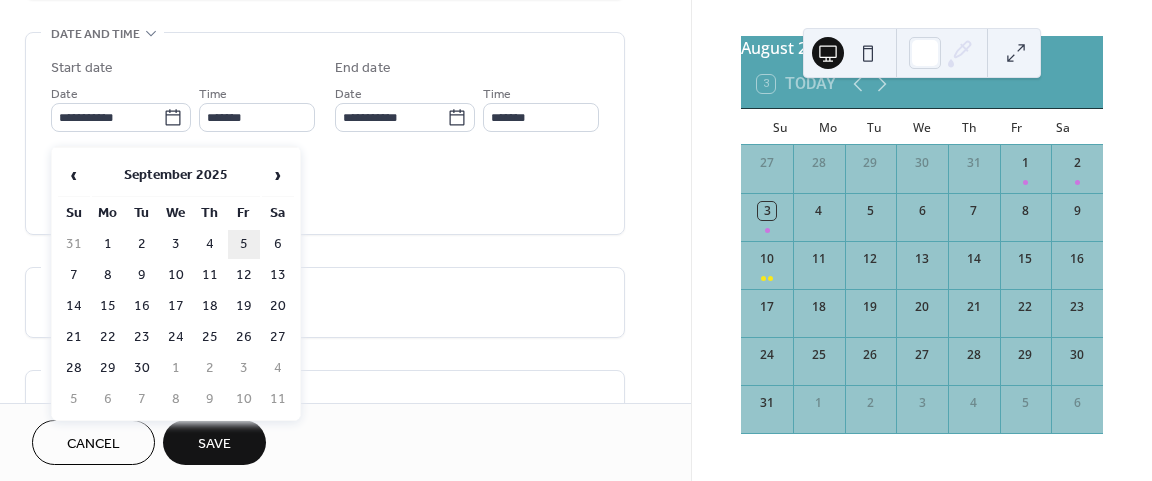 type on "**********" 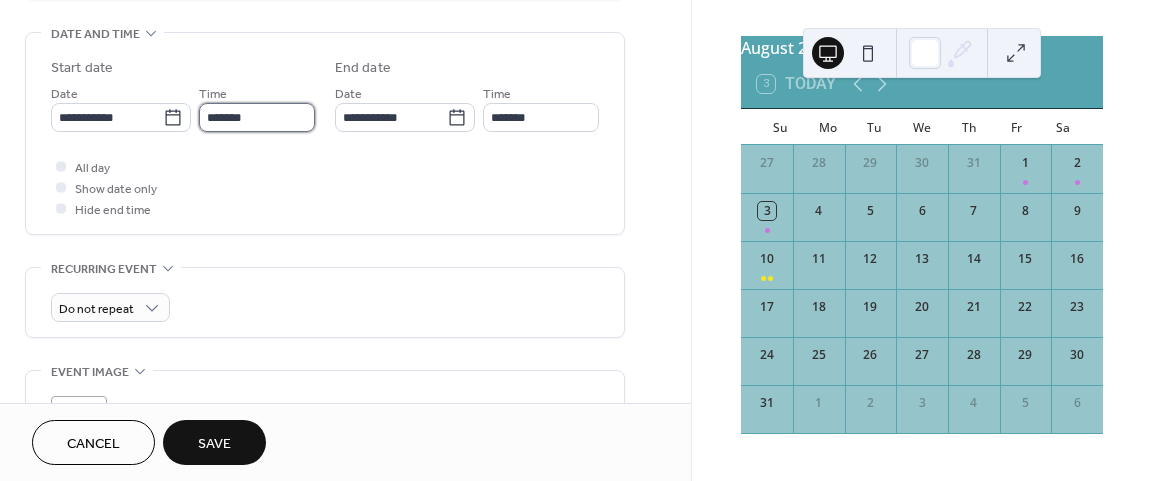 click on "*******" at bounding box center [257, 117] 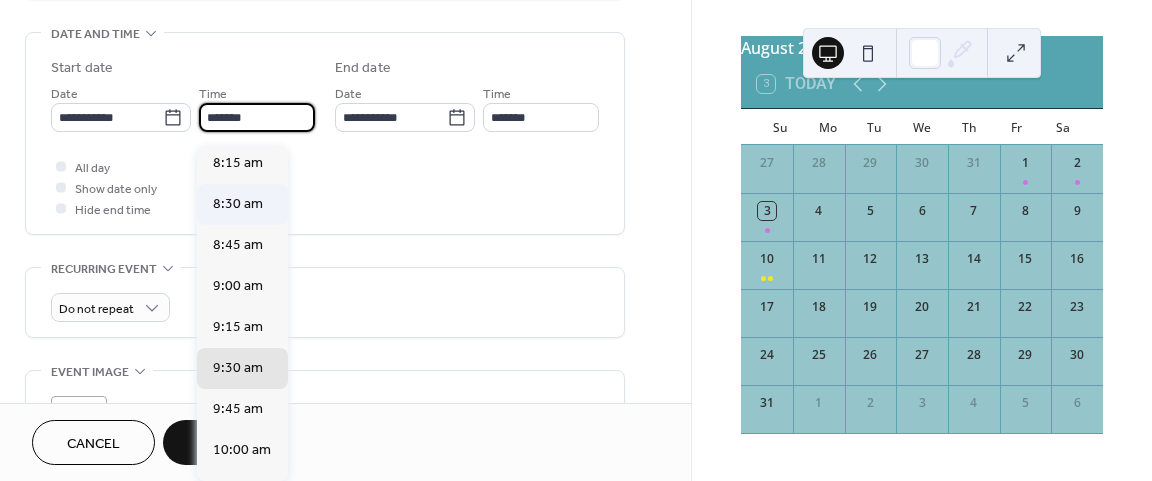 scroll, scrollTop: 1256, scrollLeft: 0, axis: vertical 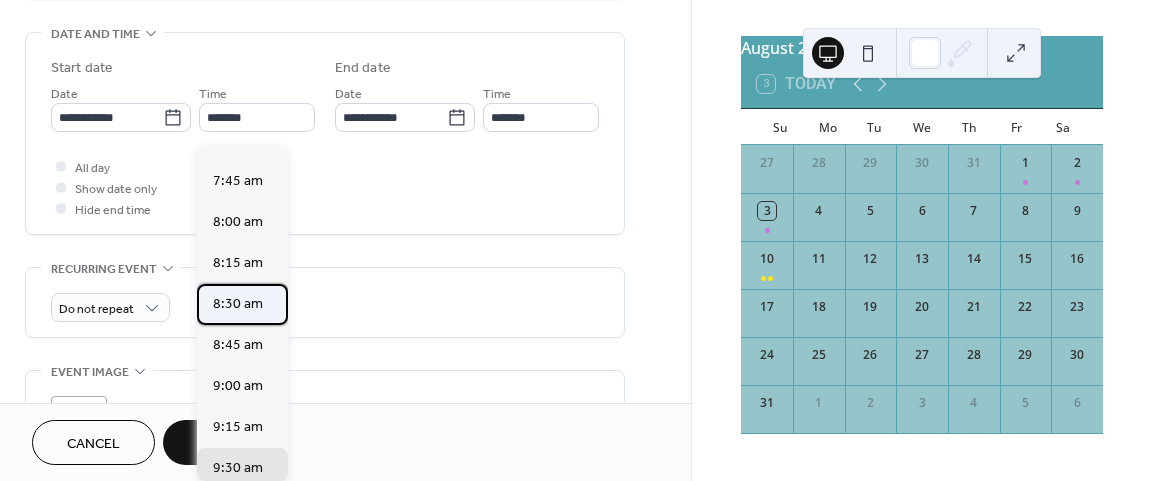 click on "8:30 am" at bounding box center [238, 304] 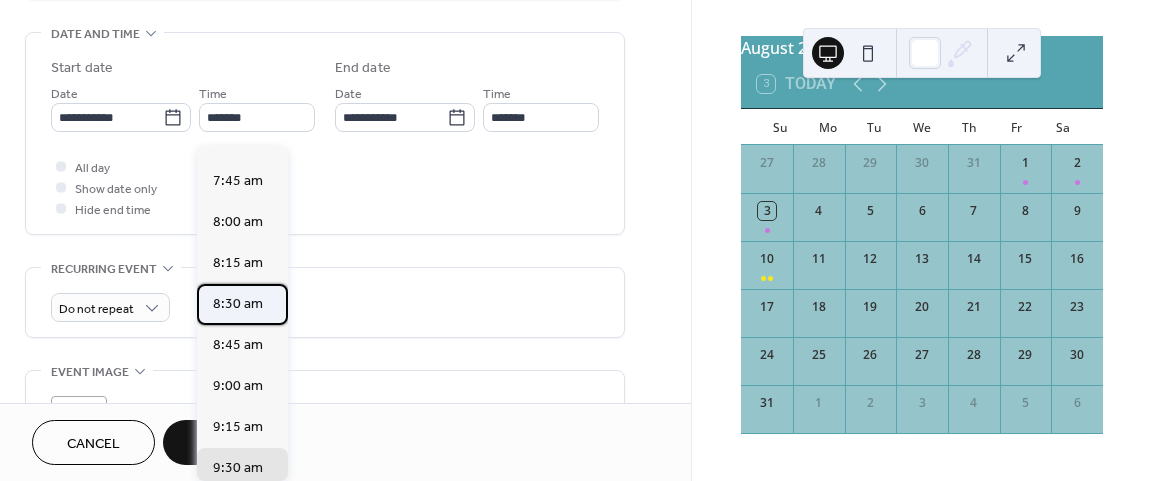 type on "*******" 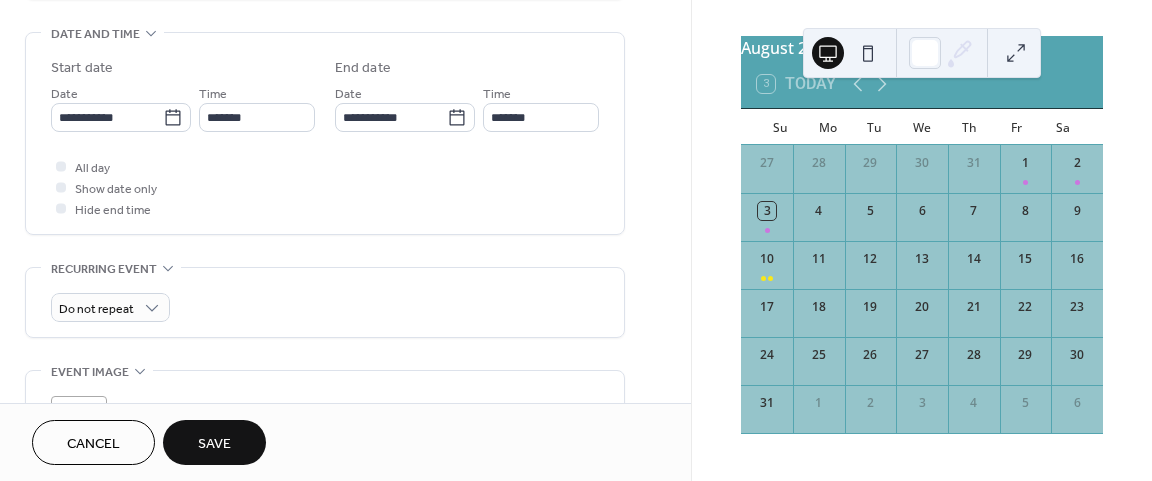 click on "**********" at bounding box center [325, 138] 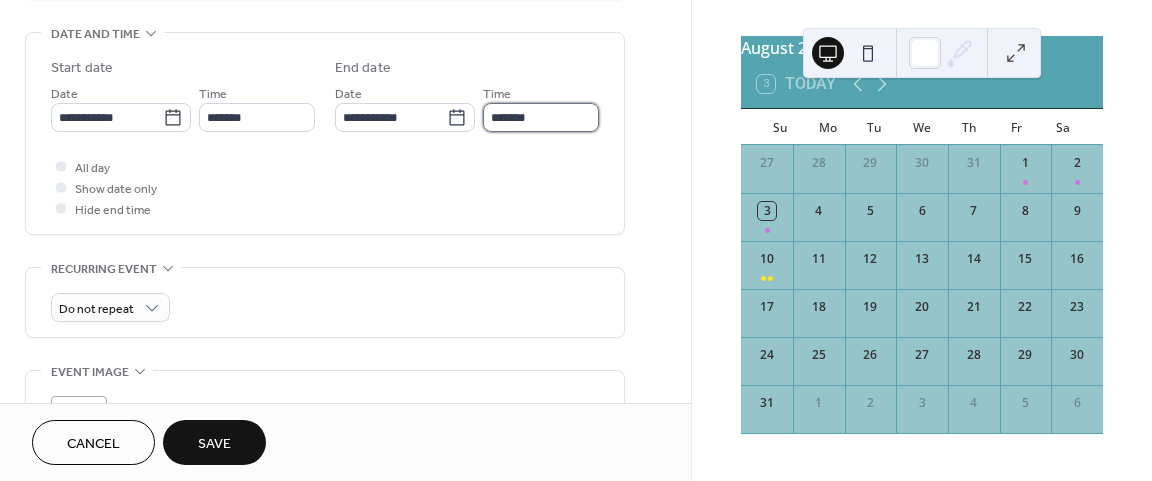click on "*******" at bounding box center [541, 117] 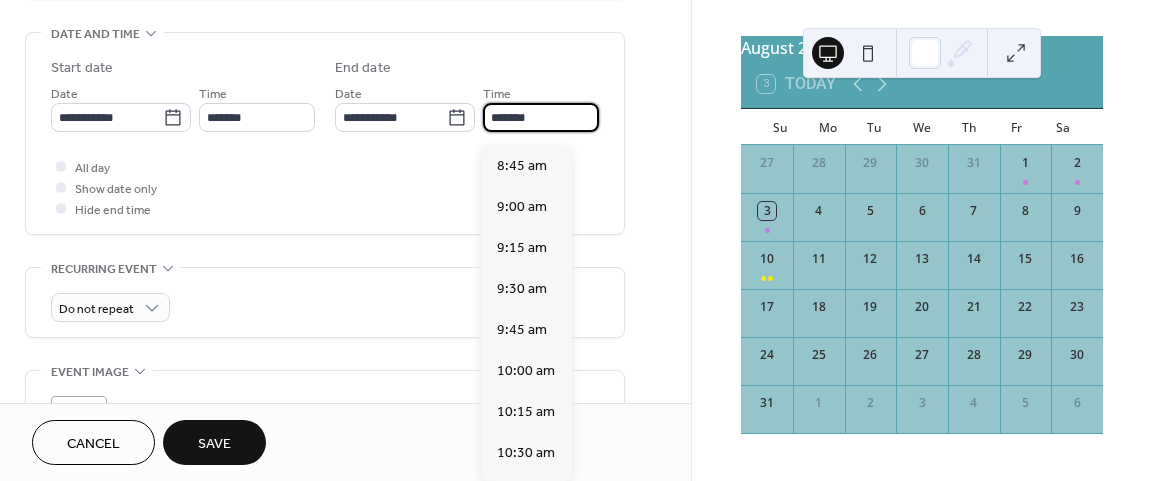 scroll, scrollTop: 1177, scrollLeft: 0, axis: vertical 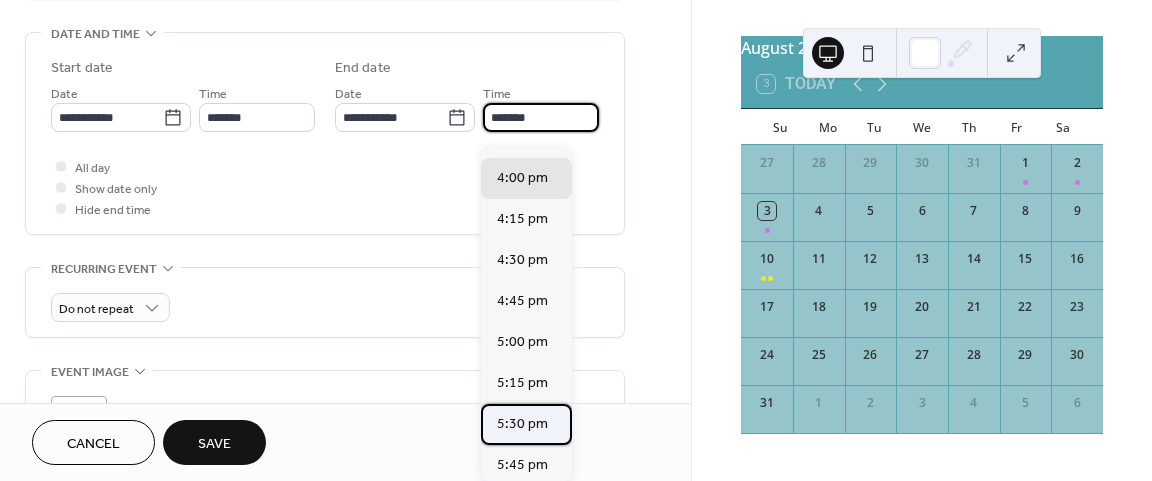 click on "5:30 pm" at bounding box center (522, 424) 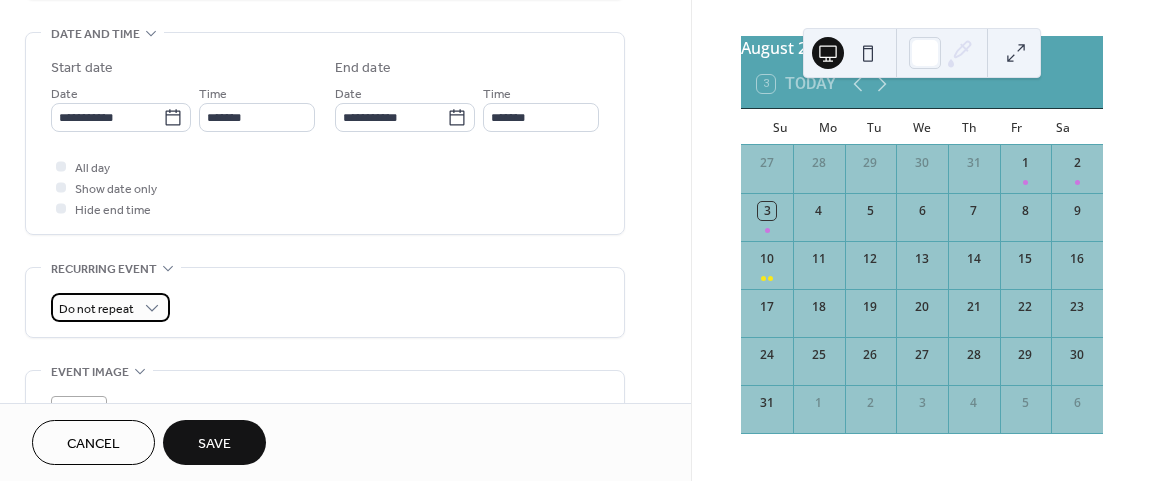 click on "Do not repeat" at bounding box center [96, 309] 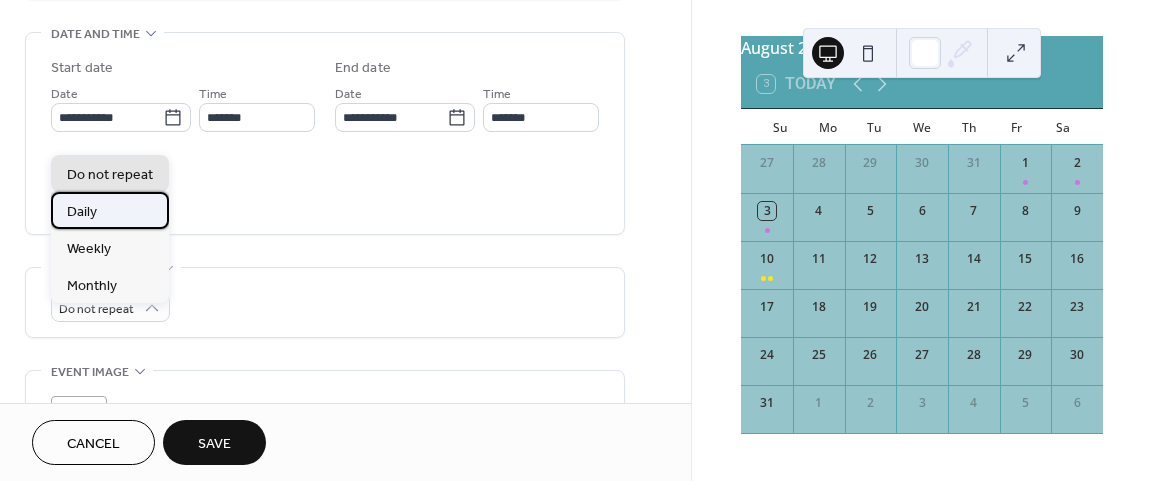 click on "Daily" at bounding box center [110, 210] 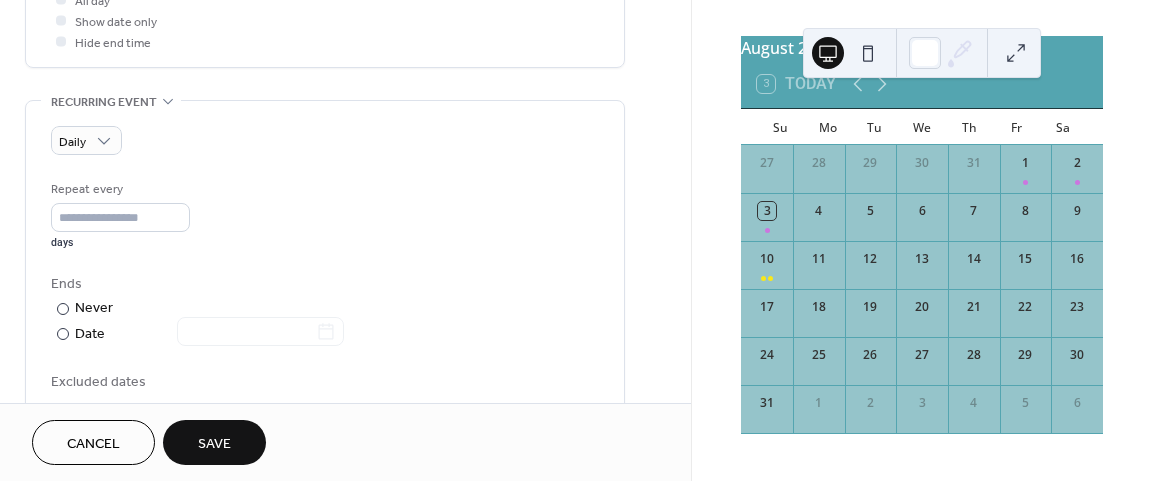 scroll, scrollTop: 827, scrollLeft: 0, axis: vertical 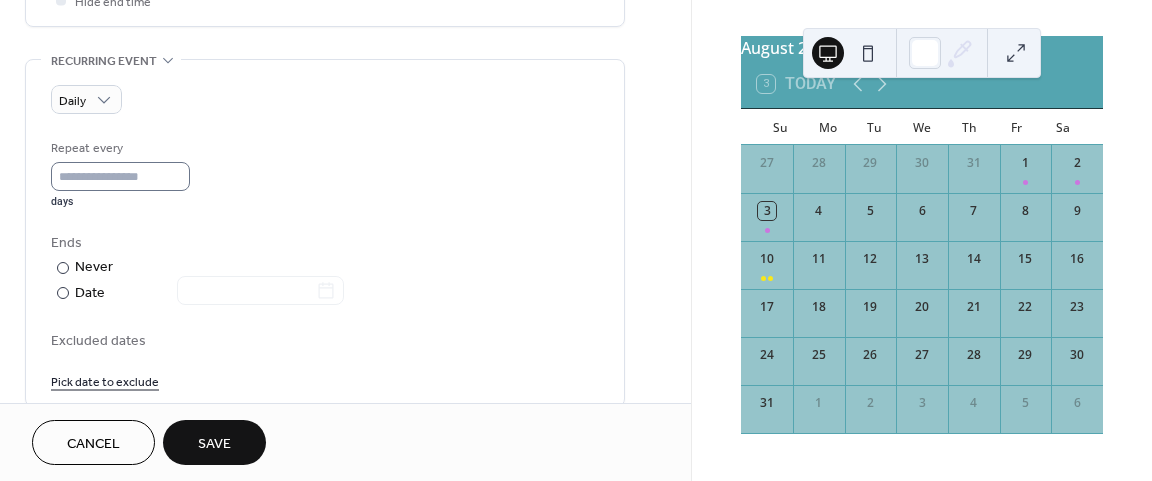 click on "*" at bounding box center (120, 176) 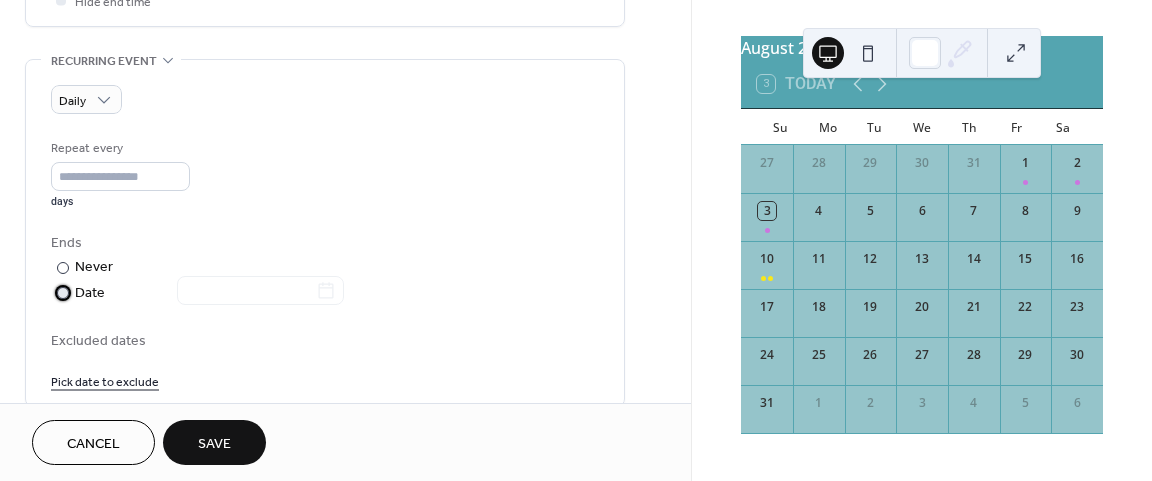 click on "​ Date" at bounding box center [199, 293] 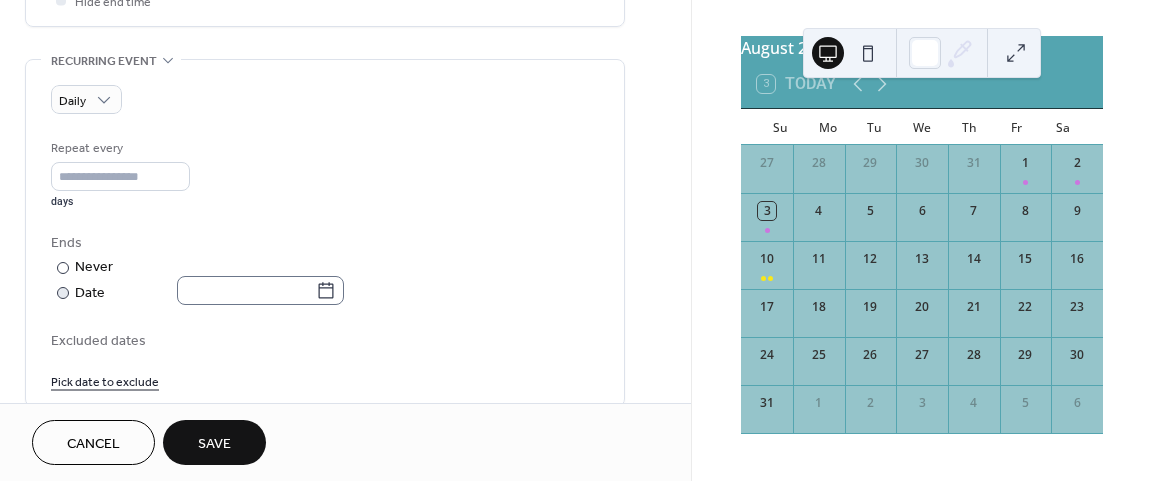 click 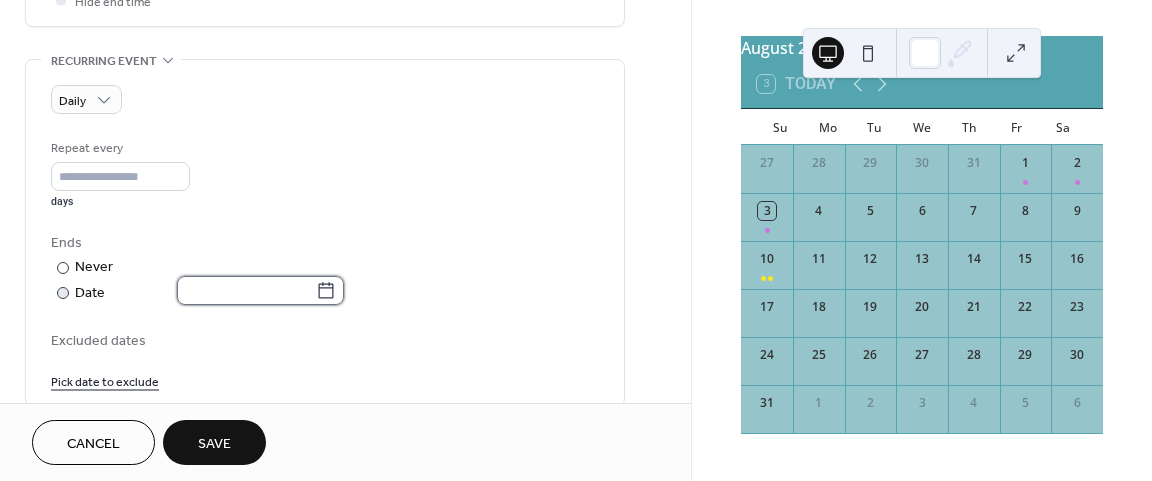 click at bounding box center (246, 290) 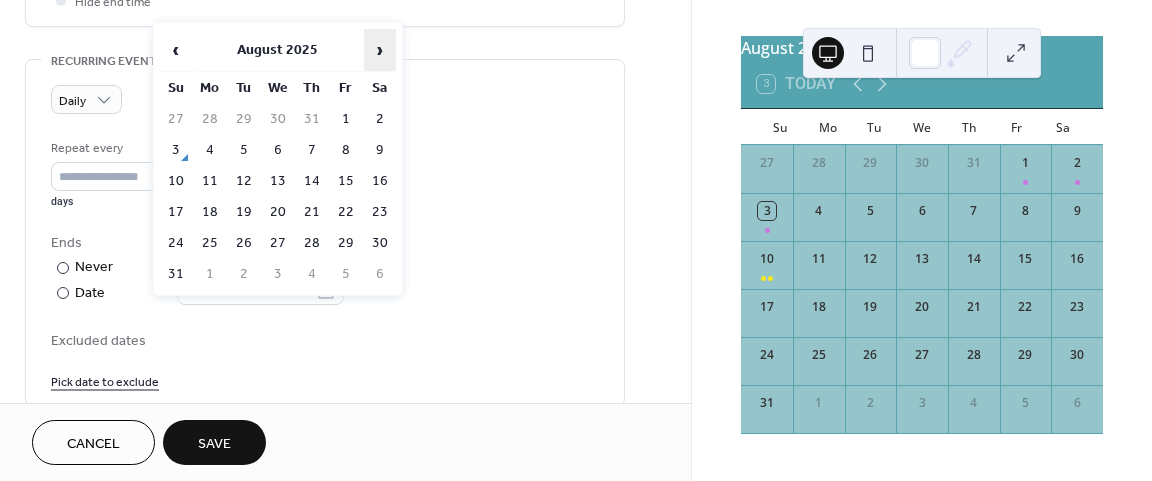 click on "›" at bounding box center [380, 50] 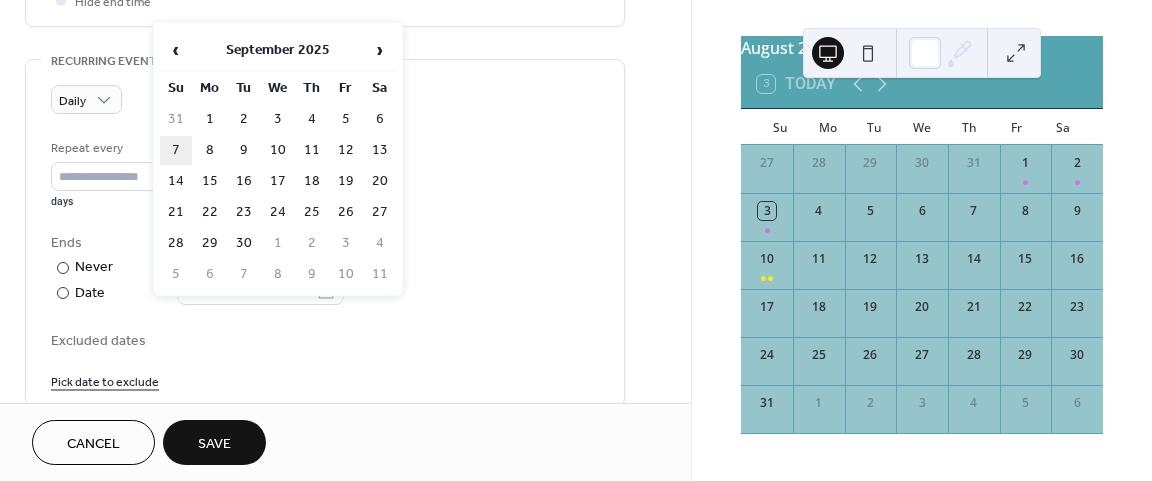 click on "7" at bounding box center [176, 150] 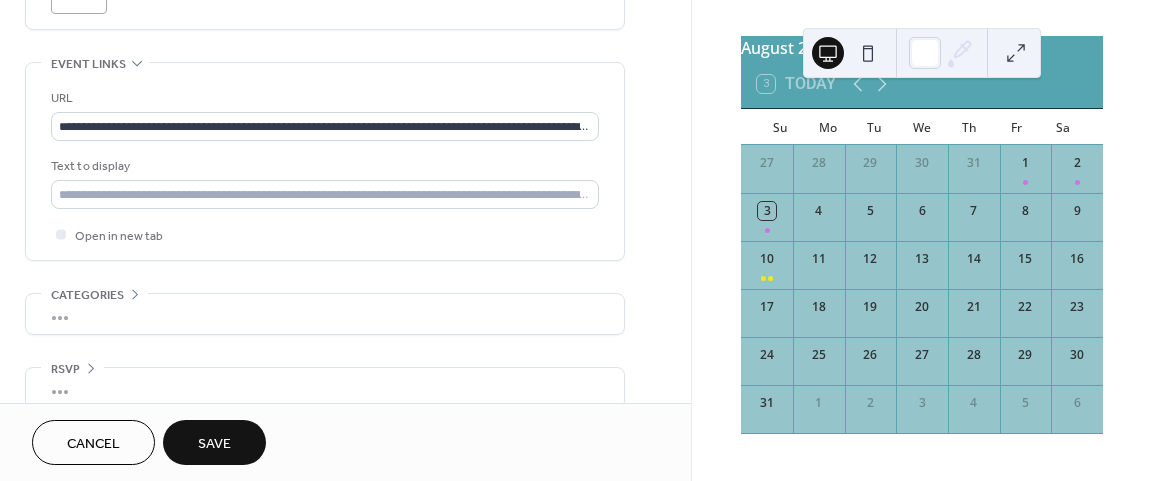 scroll, scrollTop: 1380, scrollLeft: 0, axis: vertical 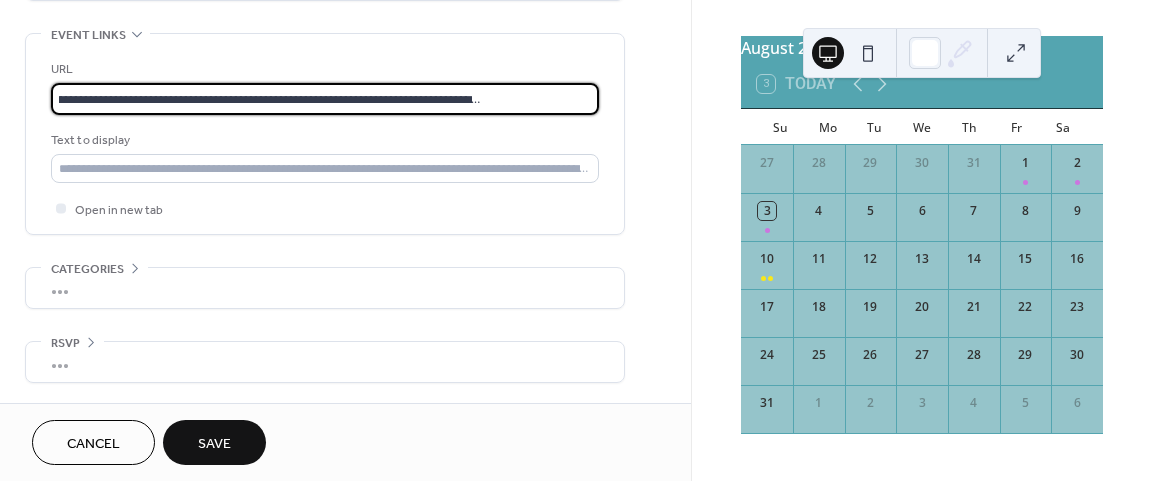 drag, startPoint x: 286, startPoint y: 96, endPoint x: 698, endPoint y: 94, distance: 412.00485 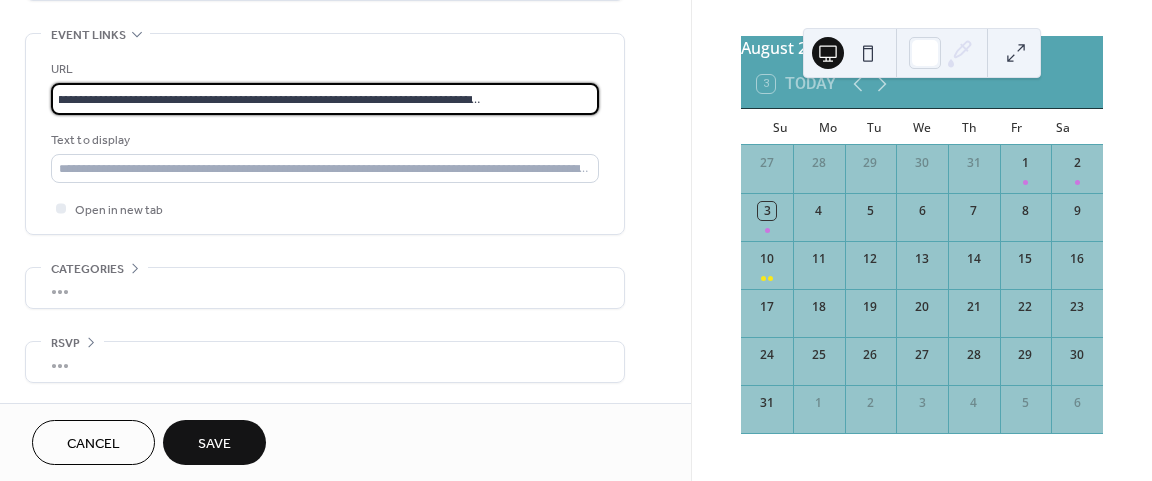 click on "**********" at bounding box center [325, 99] 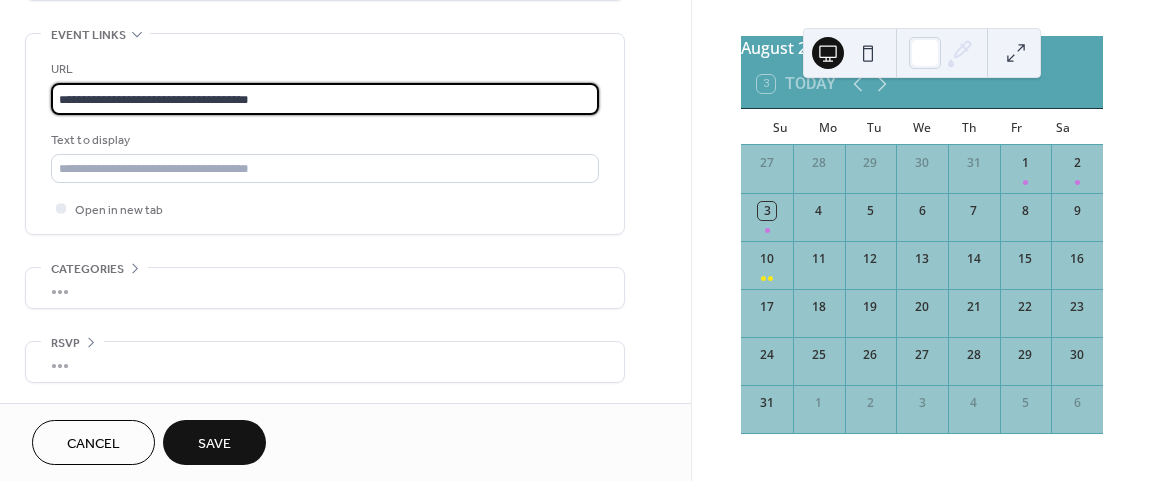 scroll, scrollTop: 0, scrollLeft: 0, axis: both 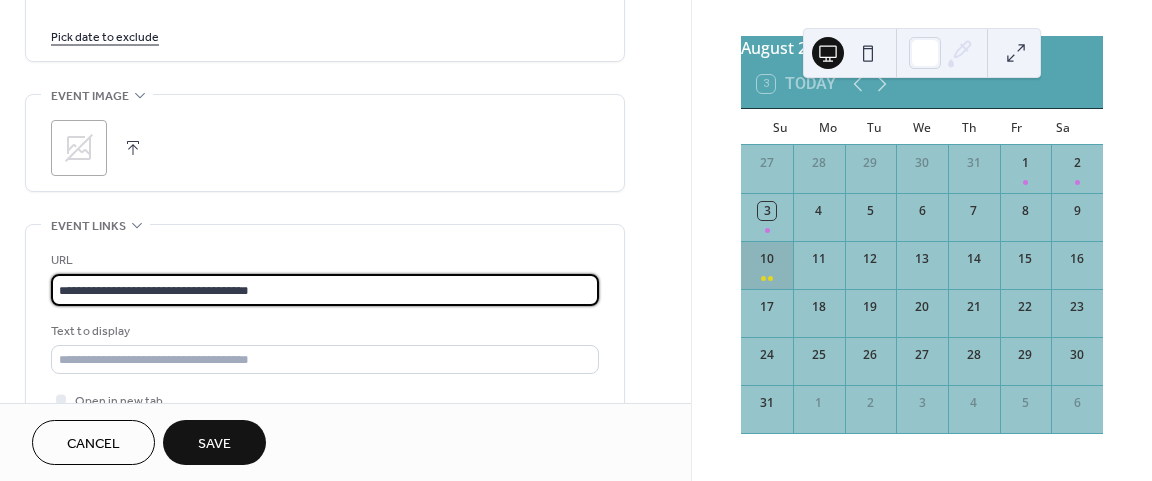 type on "**********" 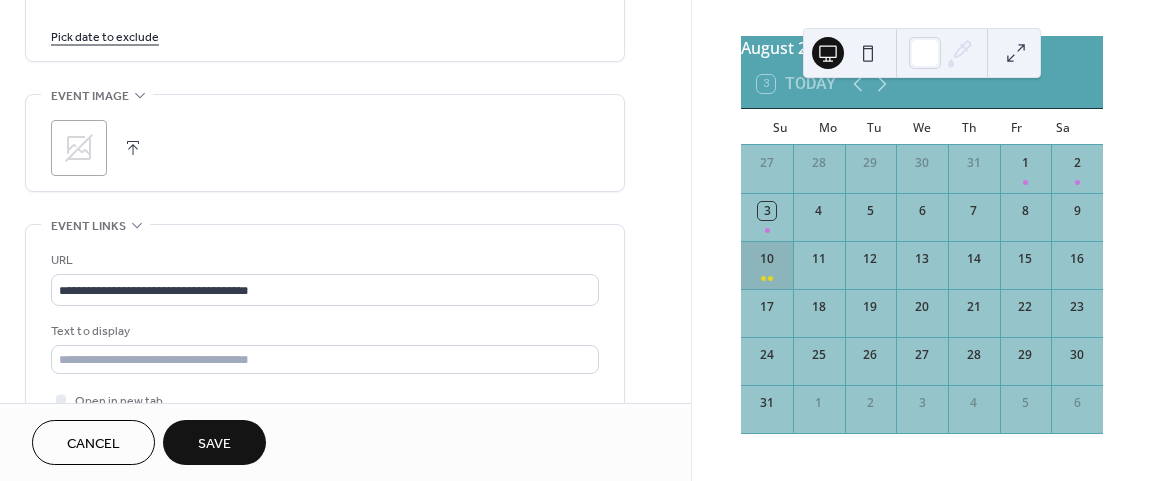 click on "10" at bounding box center [767, 265] 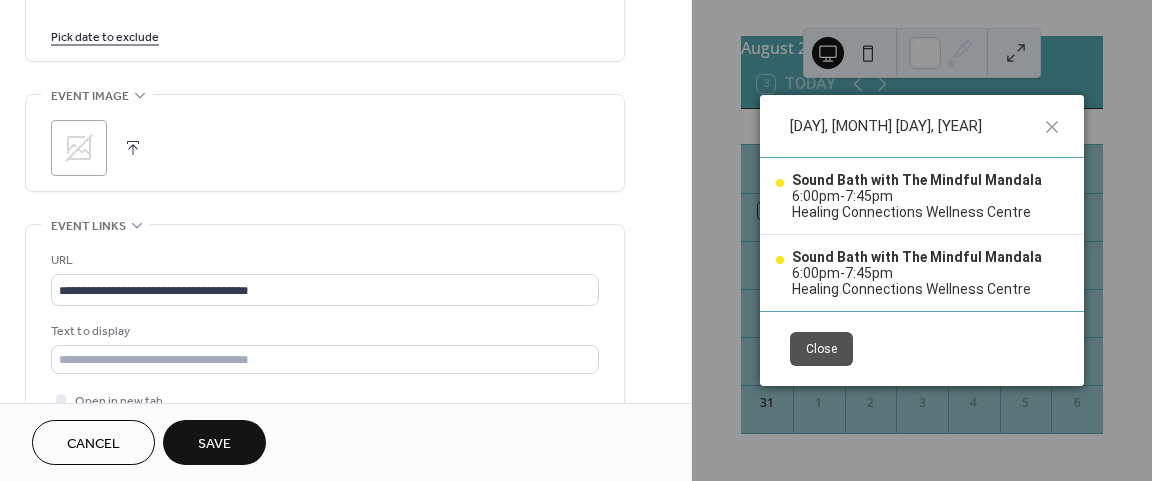 click on "Close" at bounding box center (821, 349) 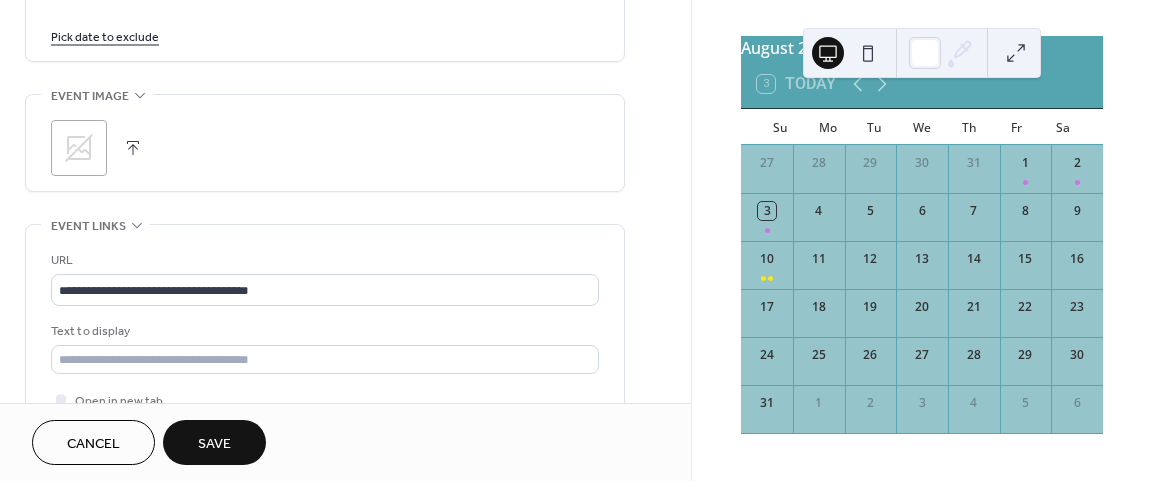 click on "Save" at bounding box center (214, 442) 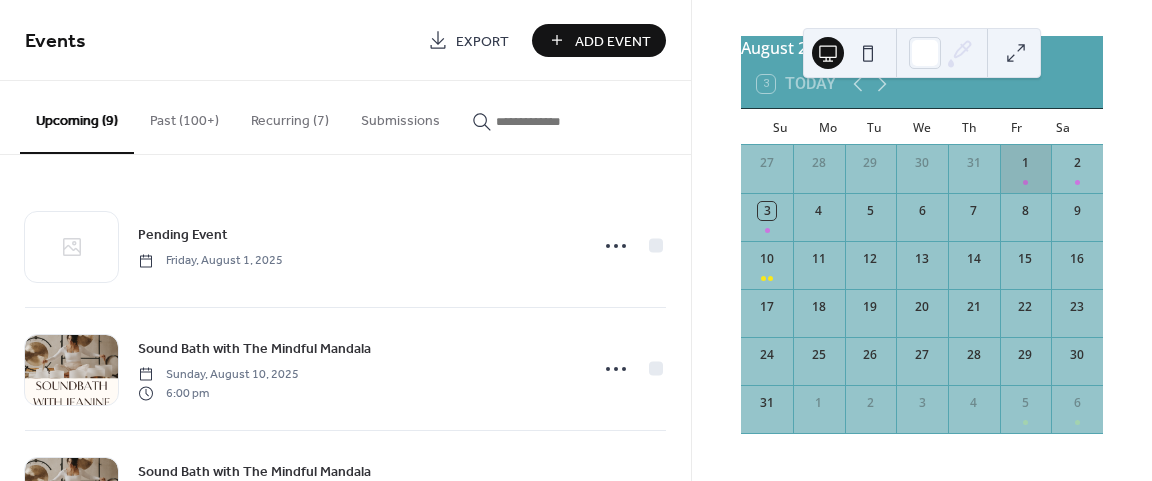 click on "1" at bounding box center (1026, 169) 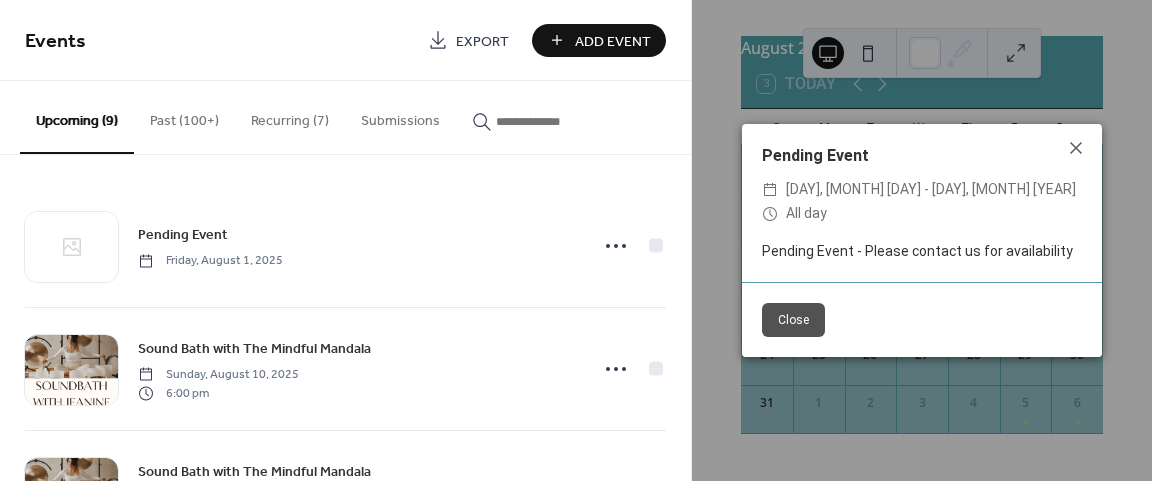click on "Close" at bounding box center [793, 320] 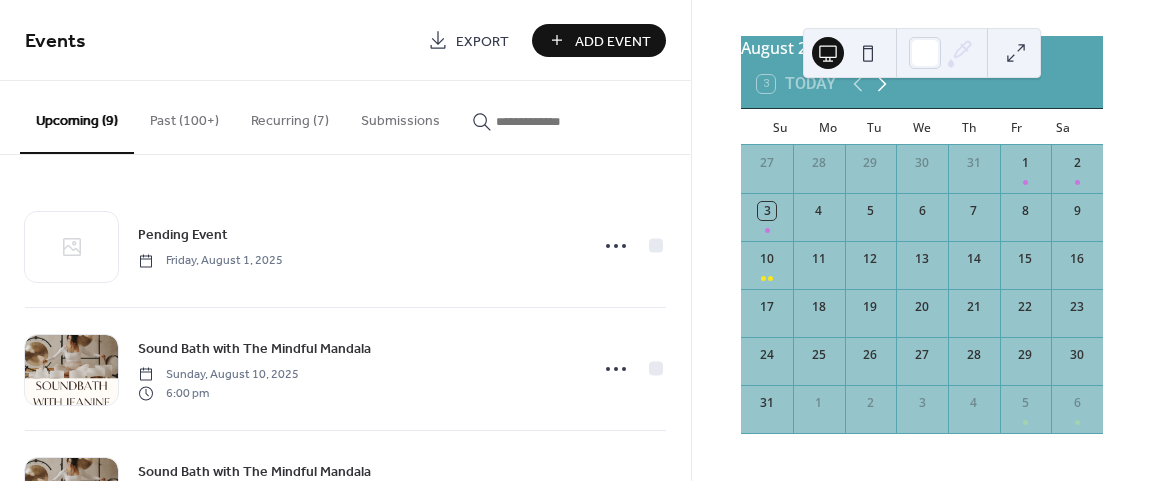click 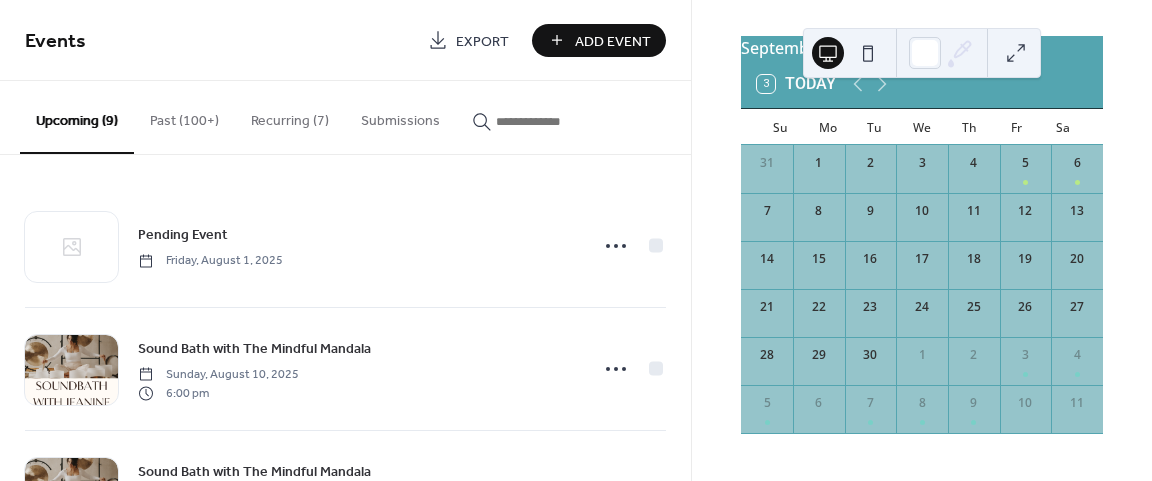 click on "Past (100+)" at bounding box center [184, 116] 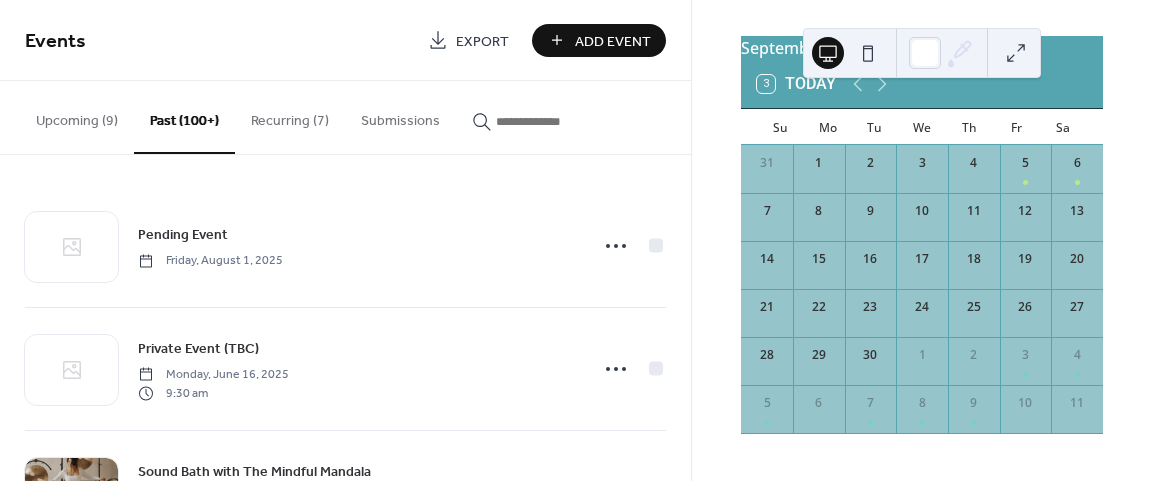 click on "Recurring (7)" at bounding box center (290, 116) 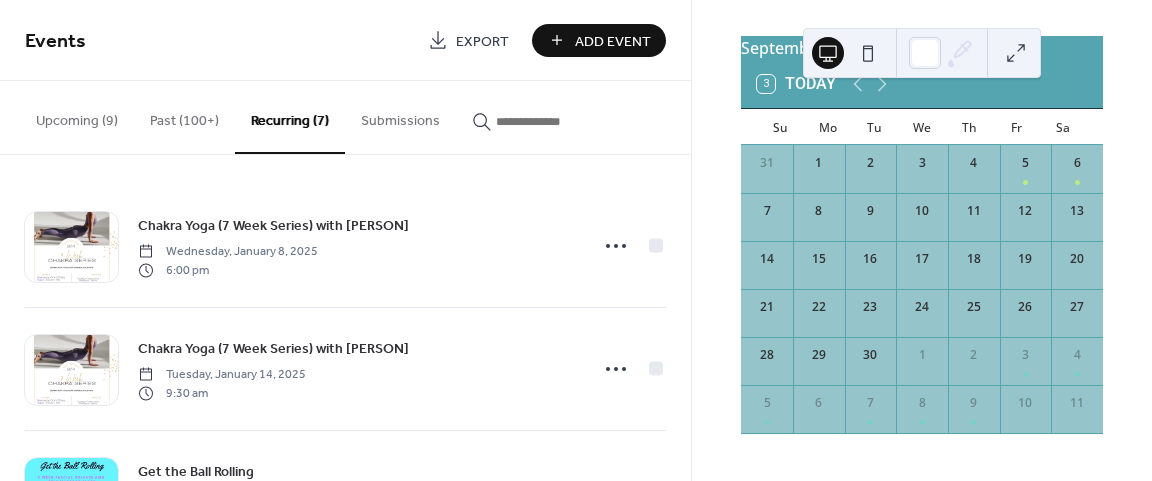 scroll, scrollTop: 593, scrollLeft: 0, axis: vertical 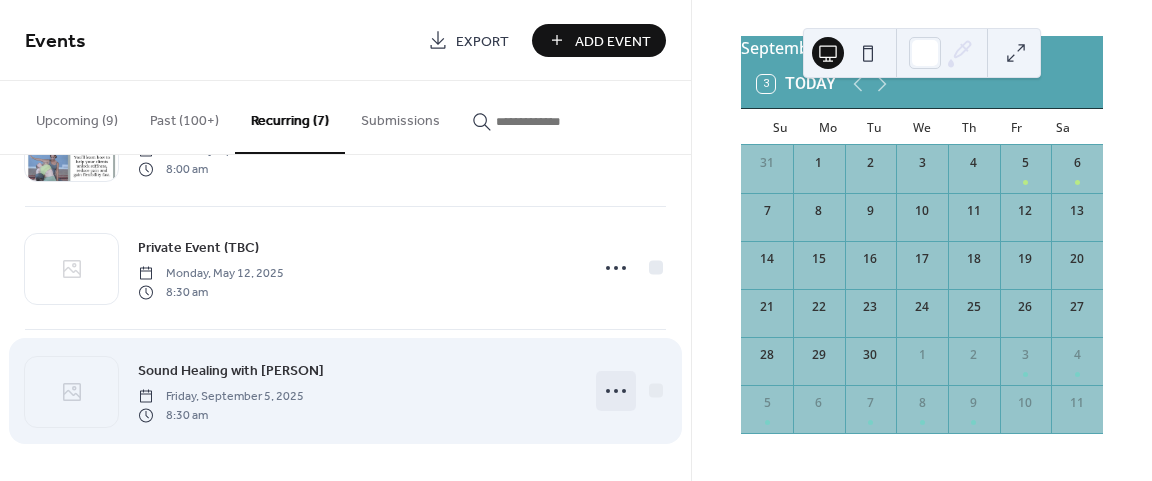 click 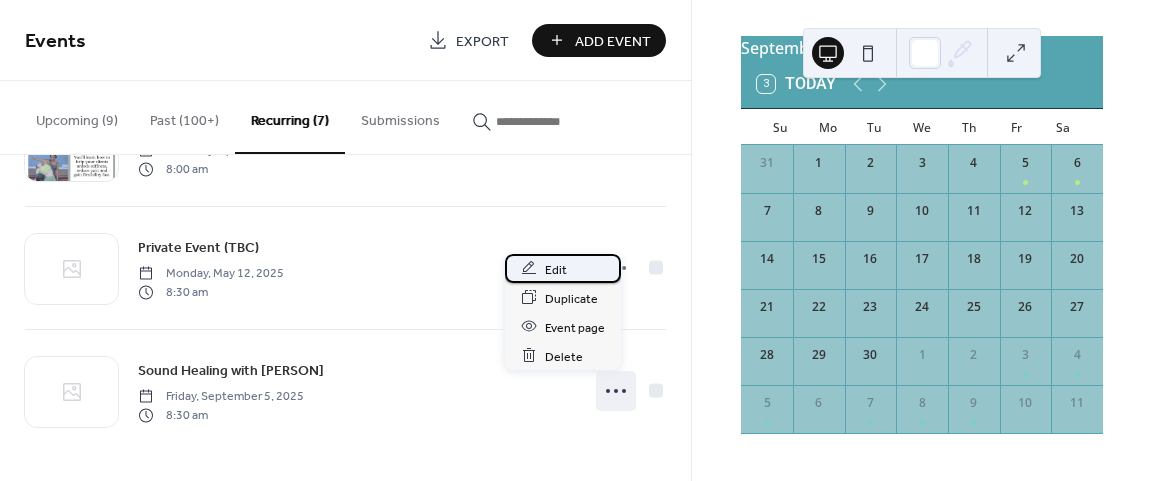 click on "Edit" at bounding box center (563, 268) 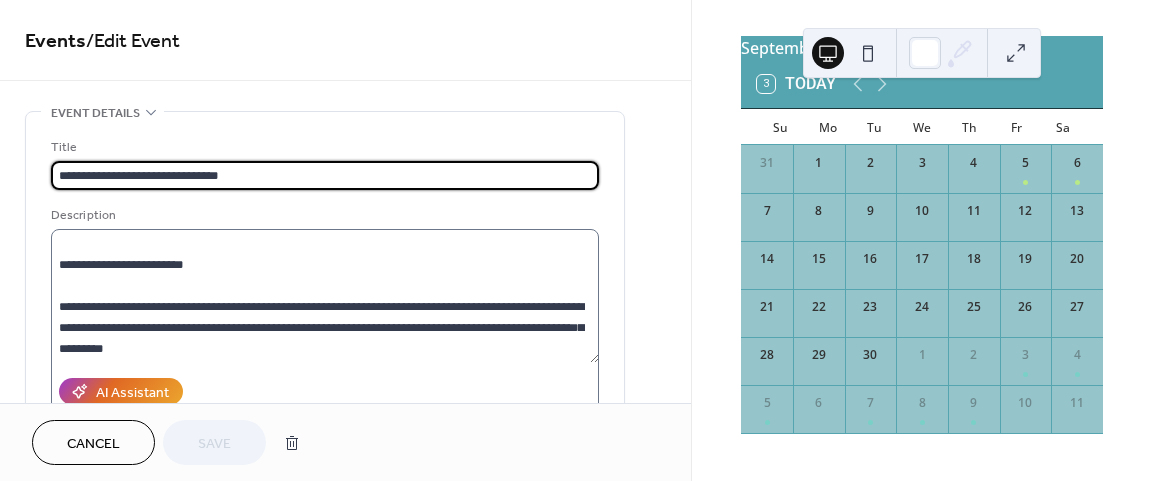 scroll, scrollTop: 126, scrollLeft: 0, axis: vertical 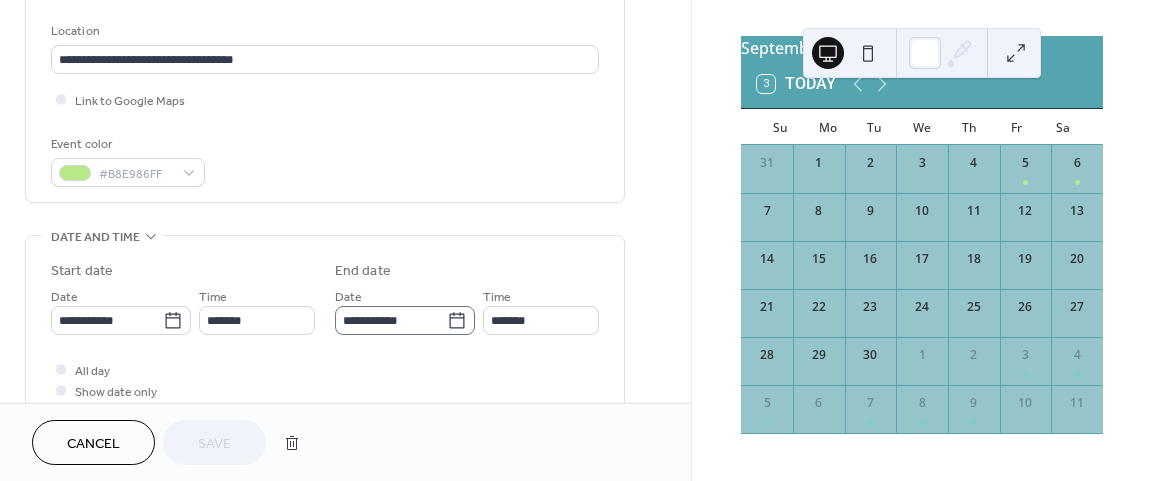 click 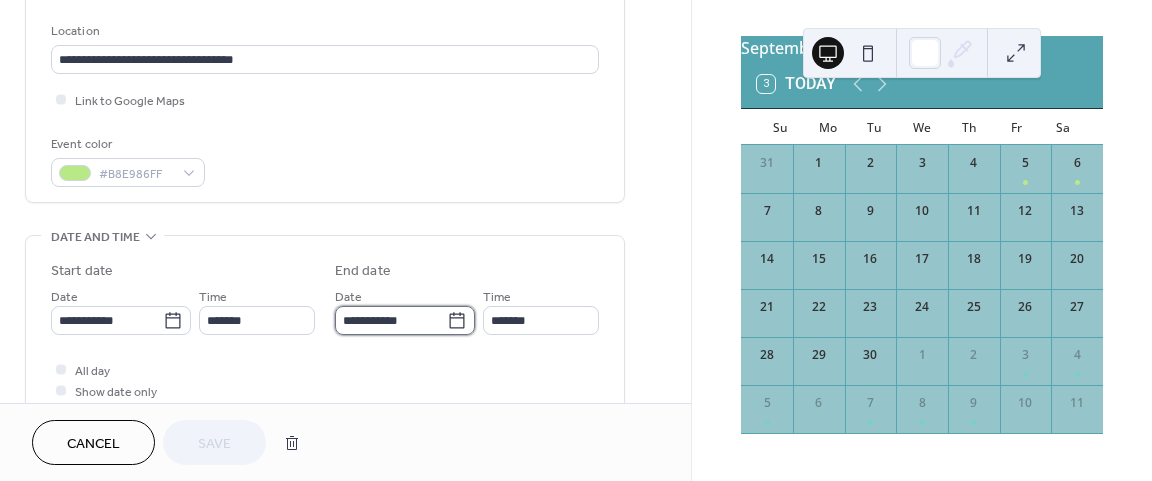 click on "**********" at bounding box center [391, 320] 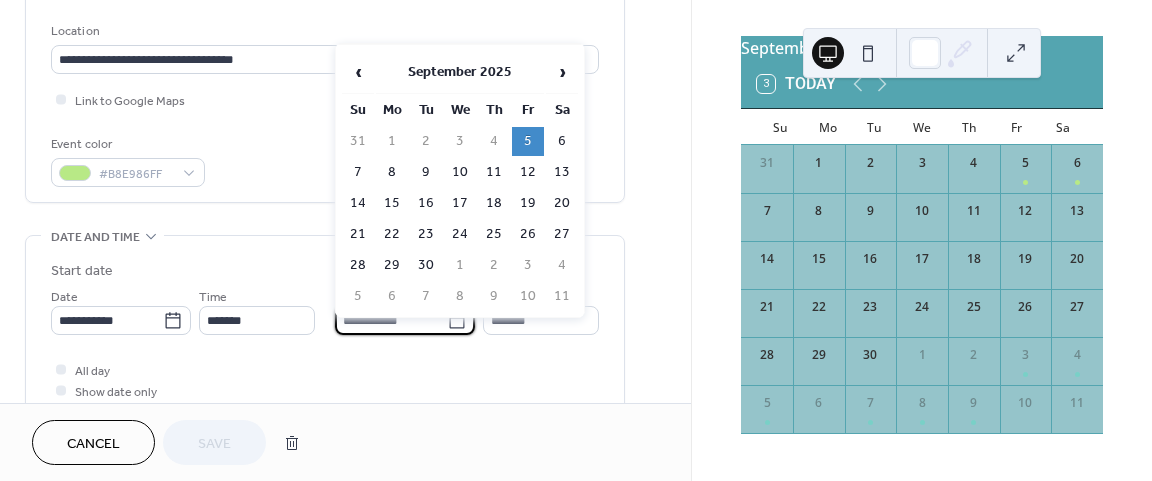 click on "**********" at bounding box center [325, 341] 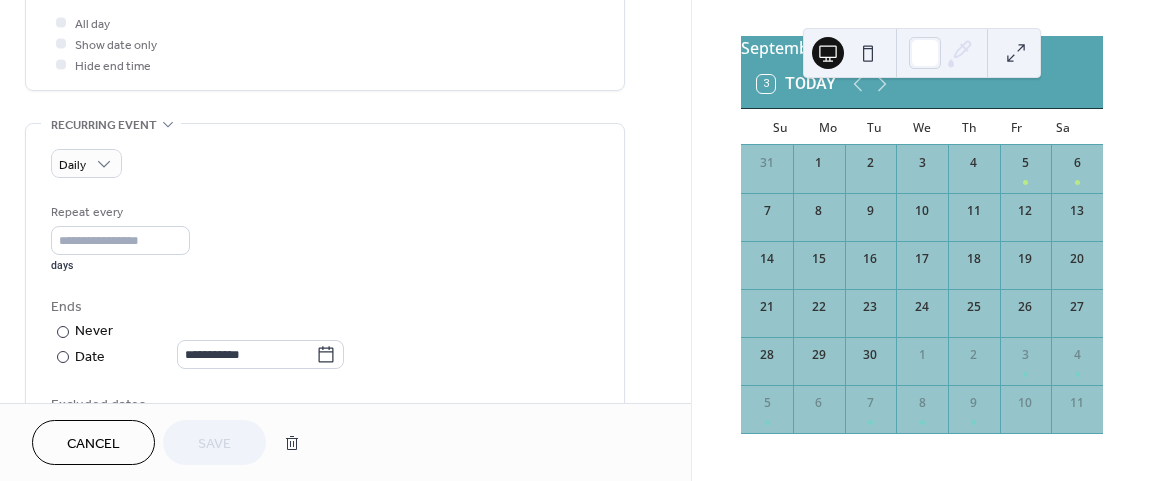 scroll, scrollTop: 832, scrollLeft: 0, axis: vertical 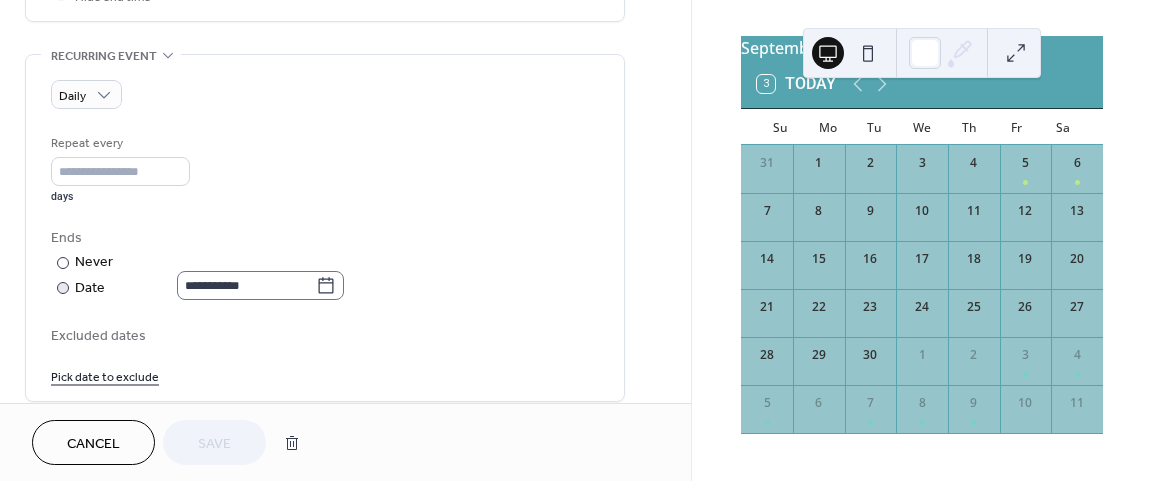 click on "**********" at bounding box center (260, 285) 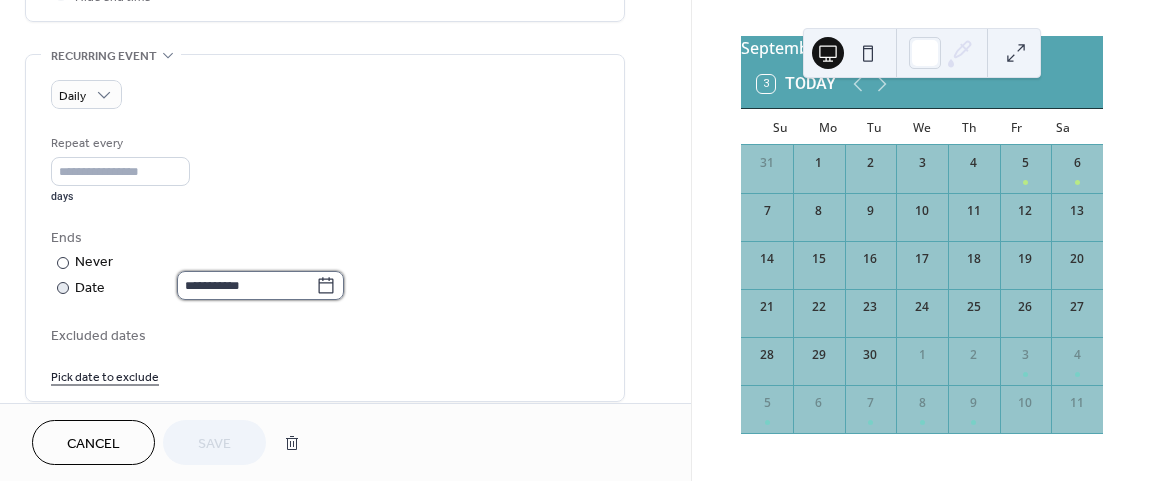 click on "**********" at bounding box center (246, 285) 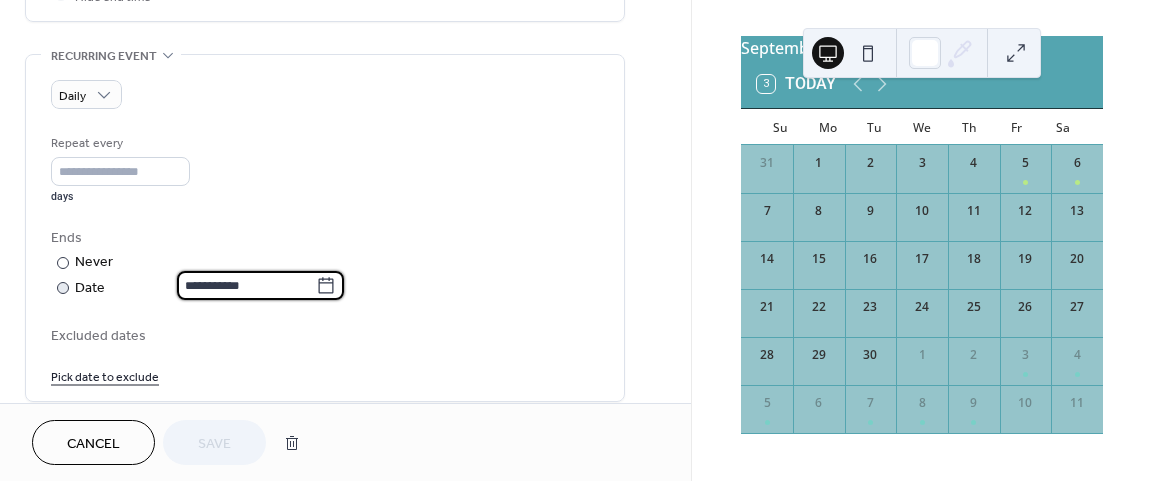 click 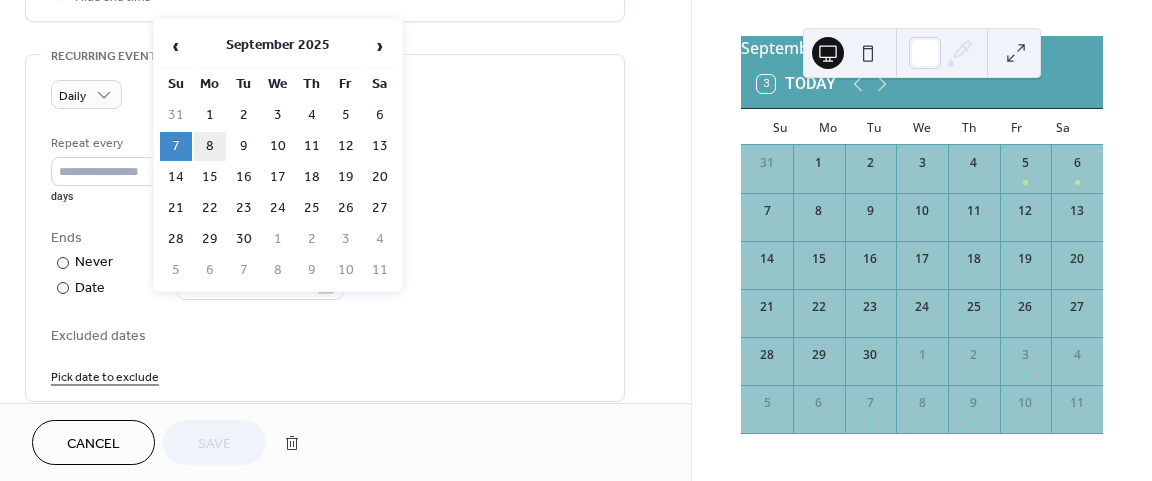 click on "8" at bounding box center [210, 146] 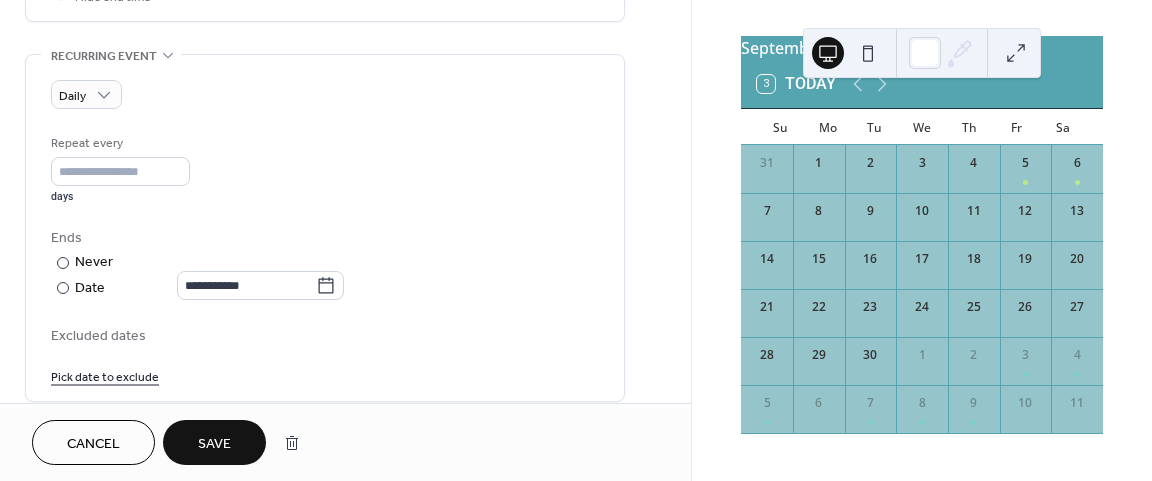 click on "Save" at bounding box center [214, 444] 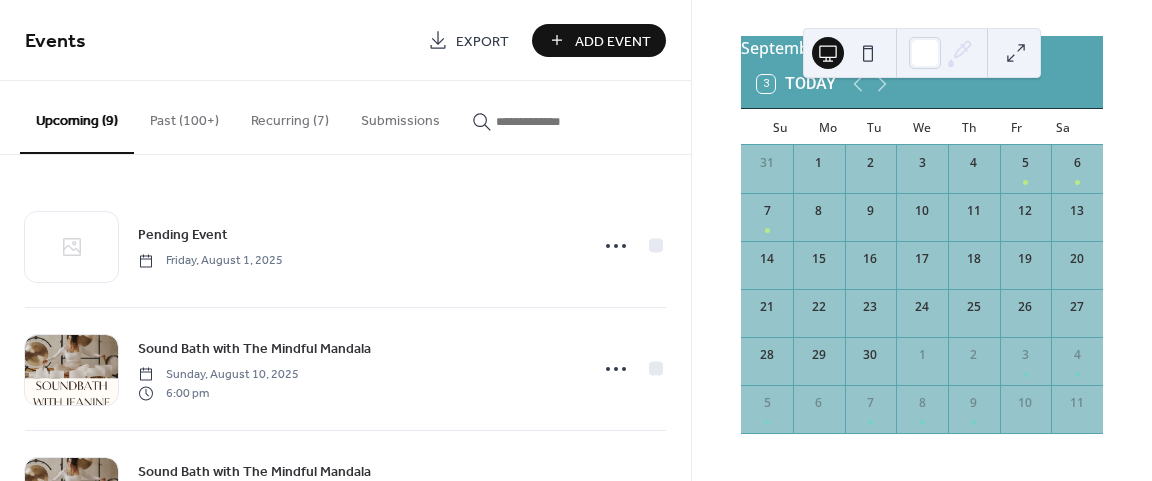 click on "Past (100+)" at bounding box center (184, 116) 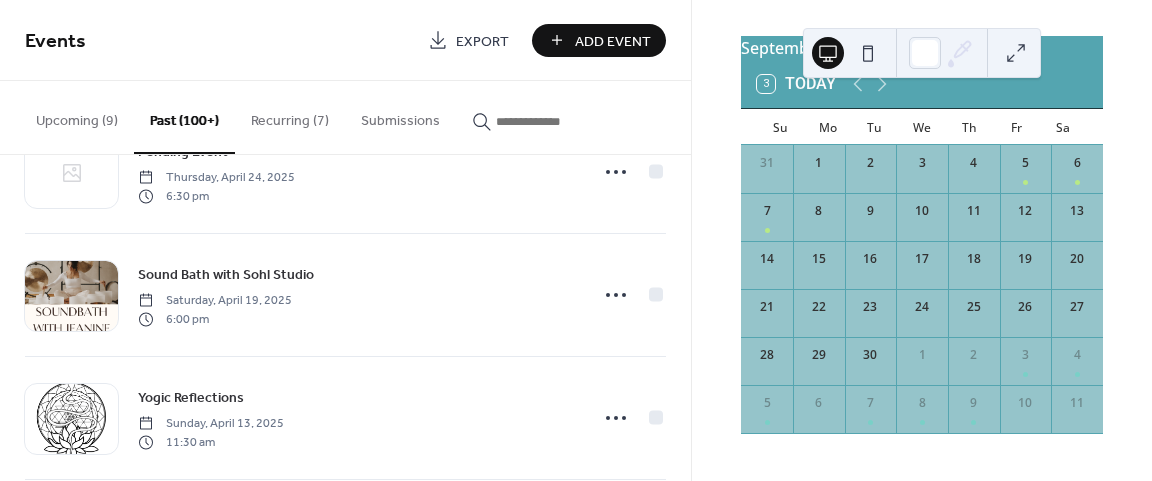 scroll, scrollTop: 2080, scrollLeft: 0, axis: vertical 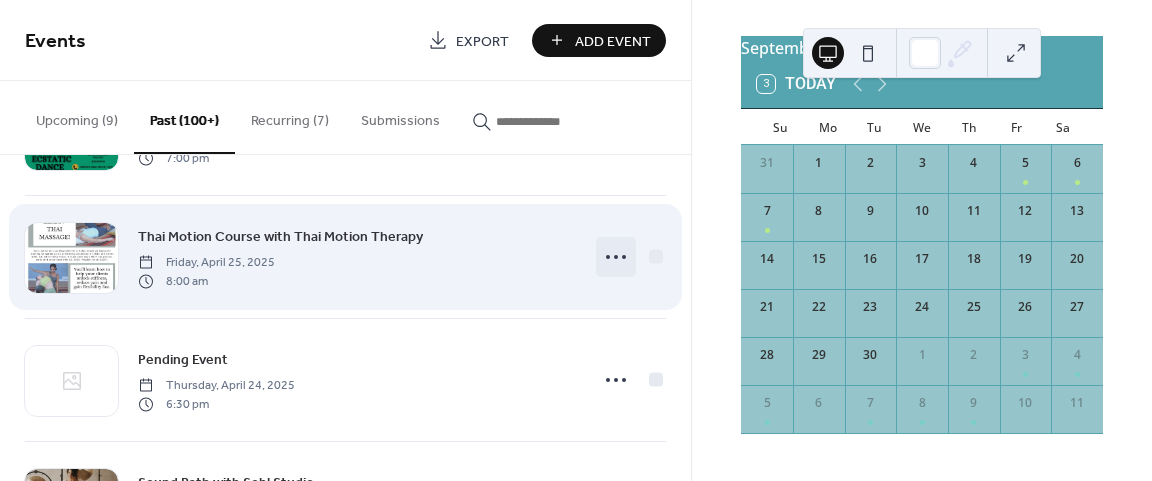click 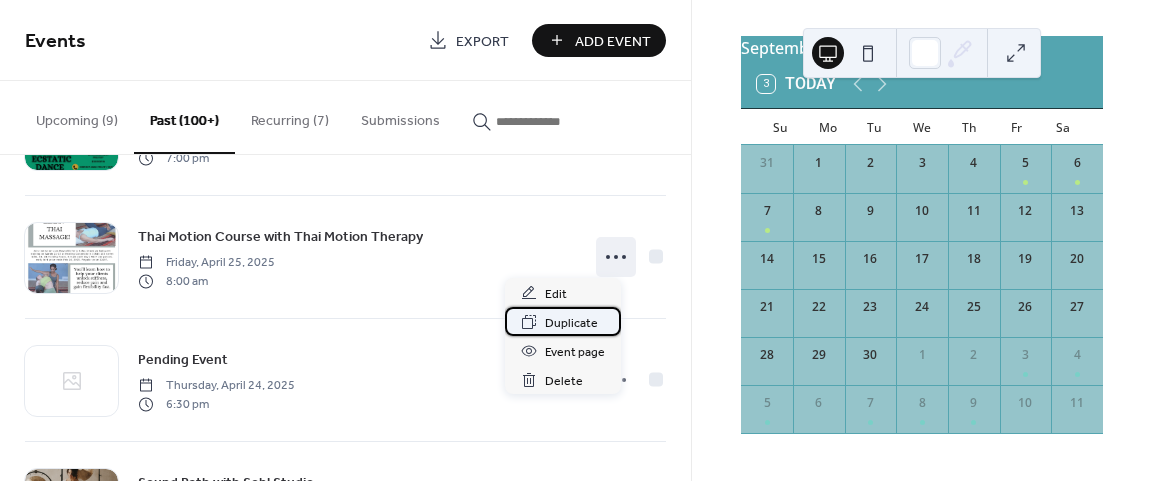 click on "Duplicate" at bounding box center (571, 323) 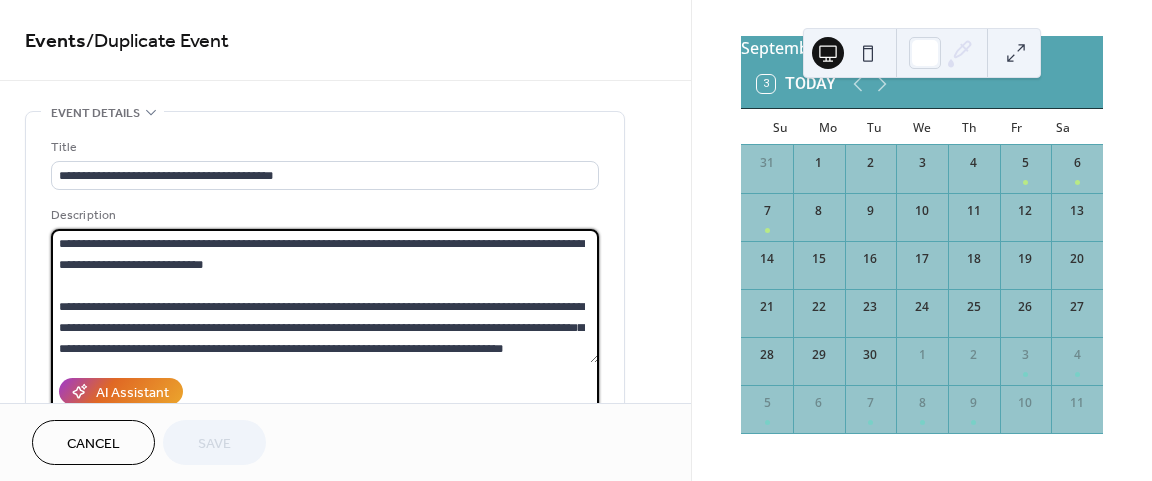 drag, startPoint x: 115, startPoint y: 270, endPoint x: 64, endPoint y: 274, distance: 51.156624 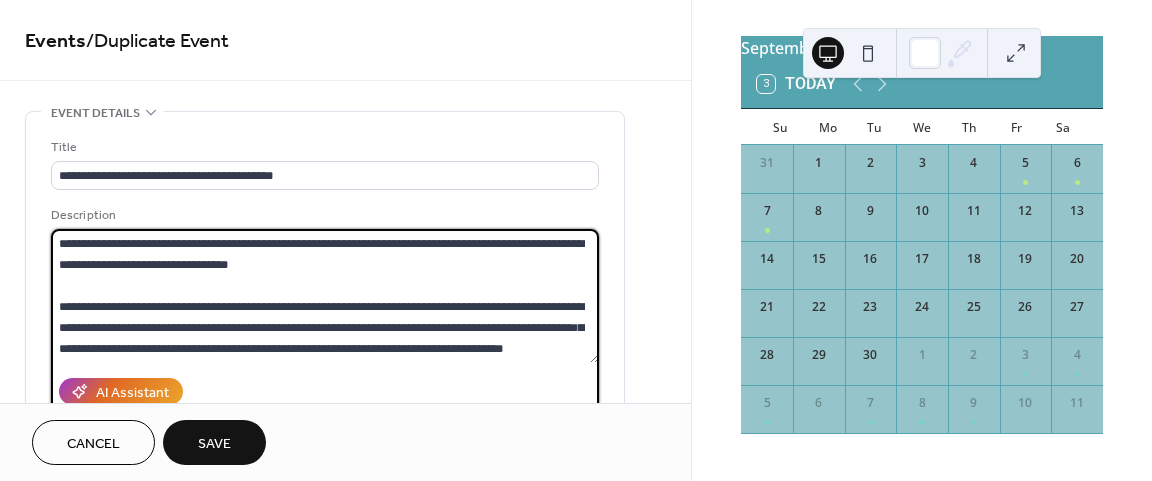 click on "**********" at bounding box center [325, 296] 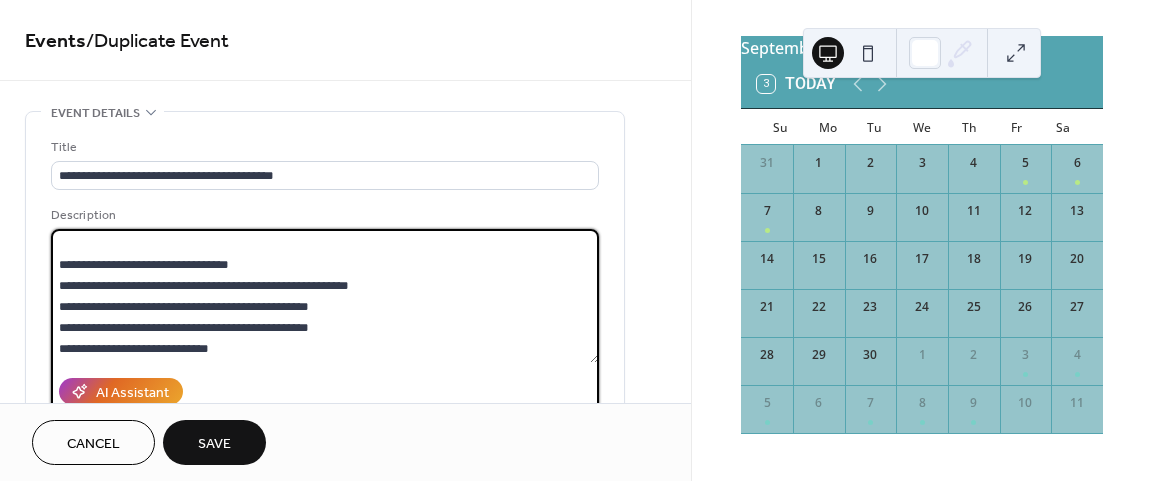 scroll, scrollTop: 273, scrollLeft: 0, axis: vertical 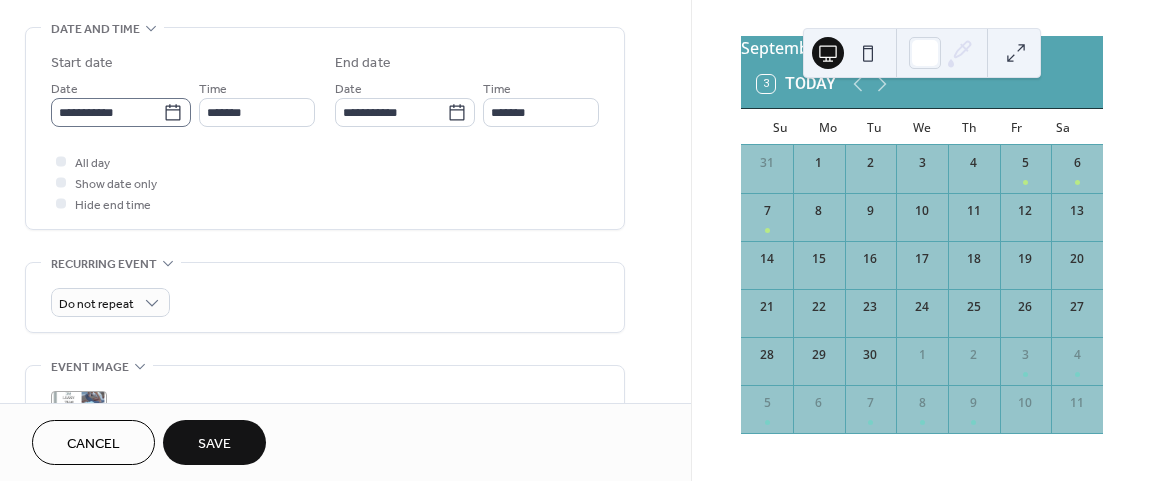type on "**********" 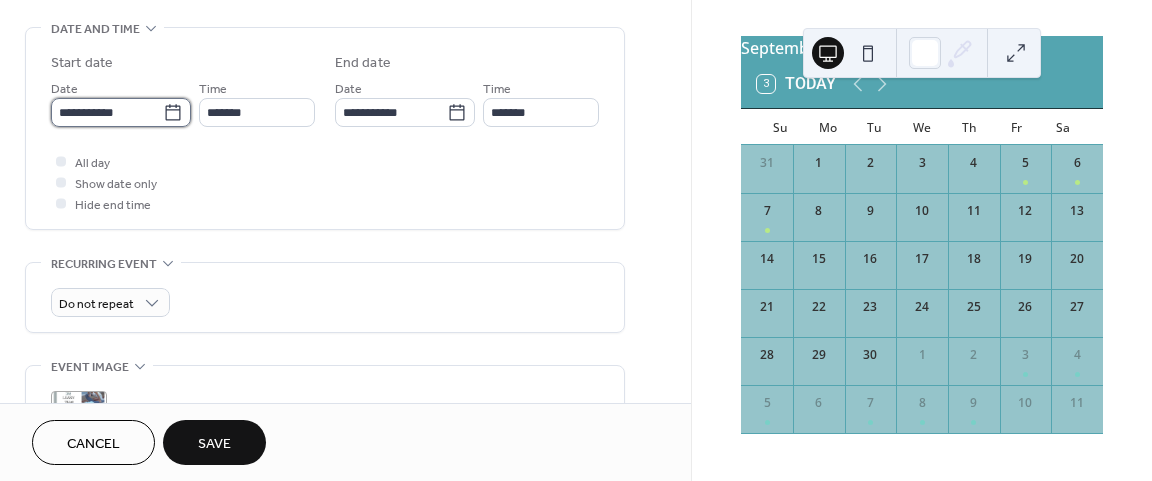 click on "**********" at bounding box center (107, 112) 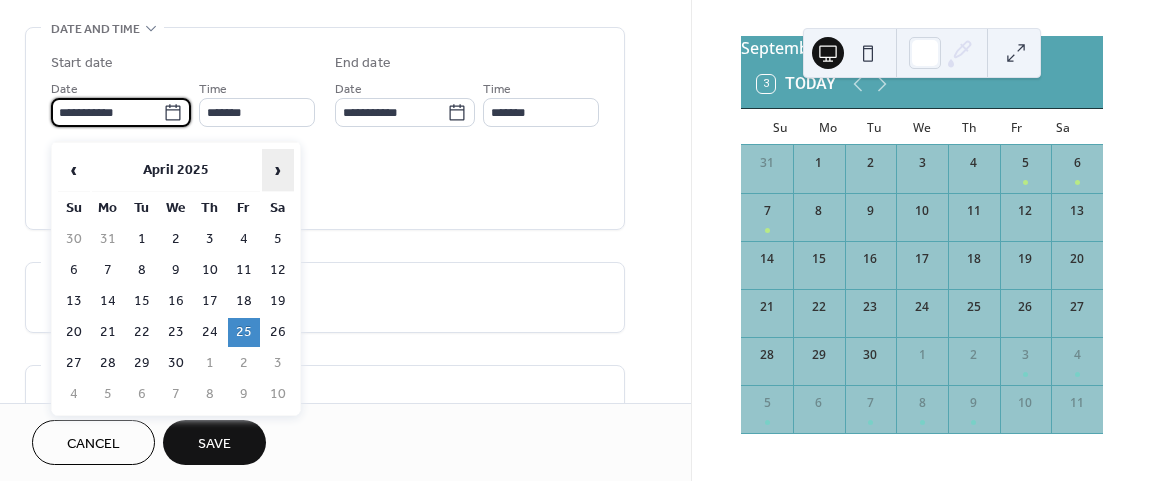 click on "›" at bounding box center (278, 170) 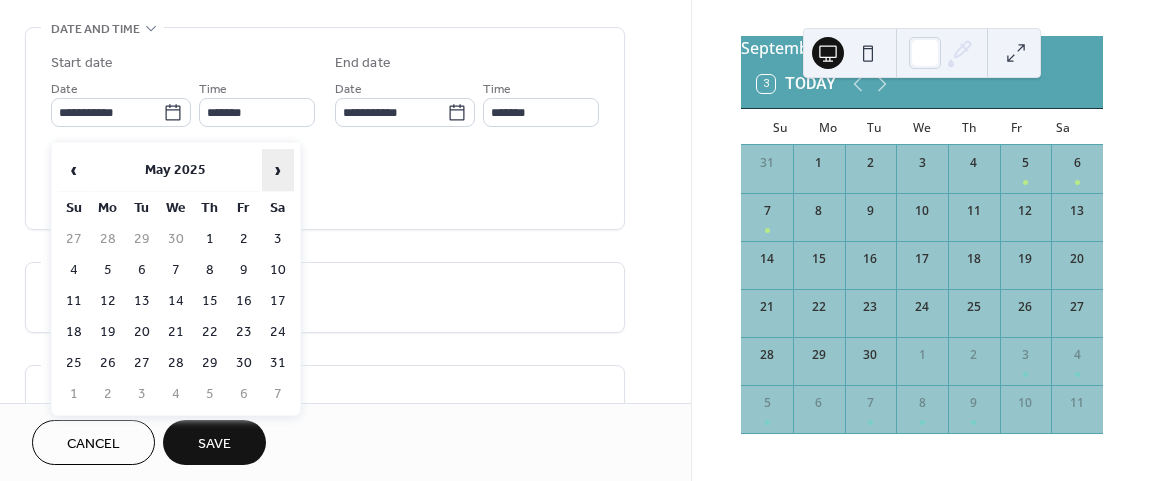 click on "›" at bounding box center (278, 170) 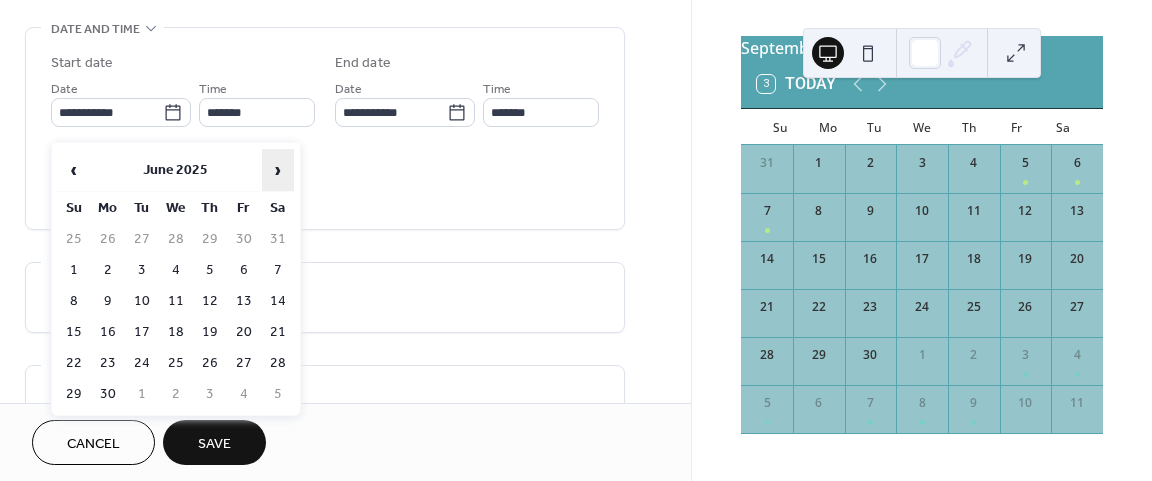 click on "›" at bounding box center [278, 170] 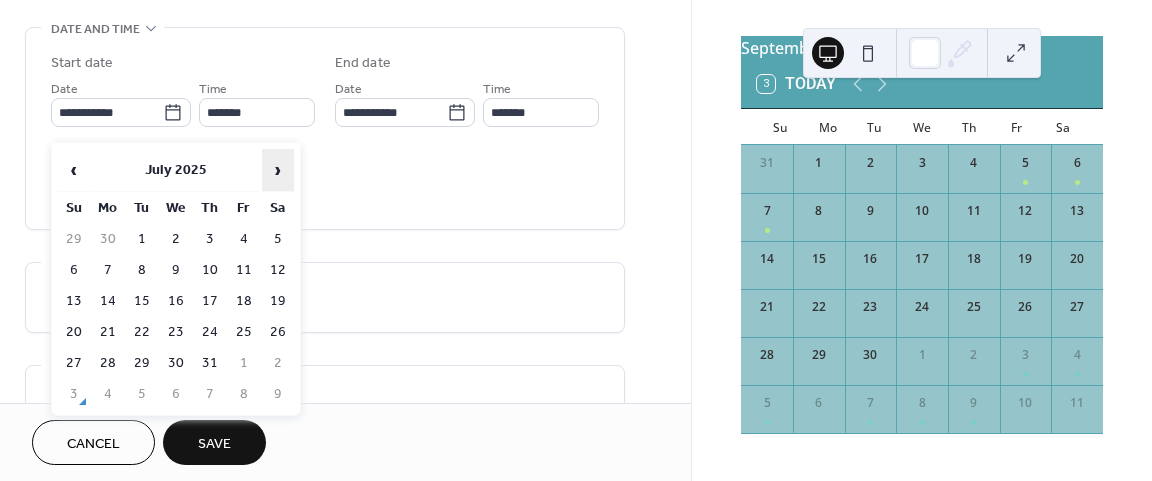 click on "›" at bounding box center [278, 170] 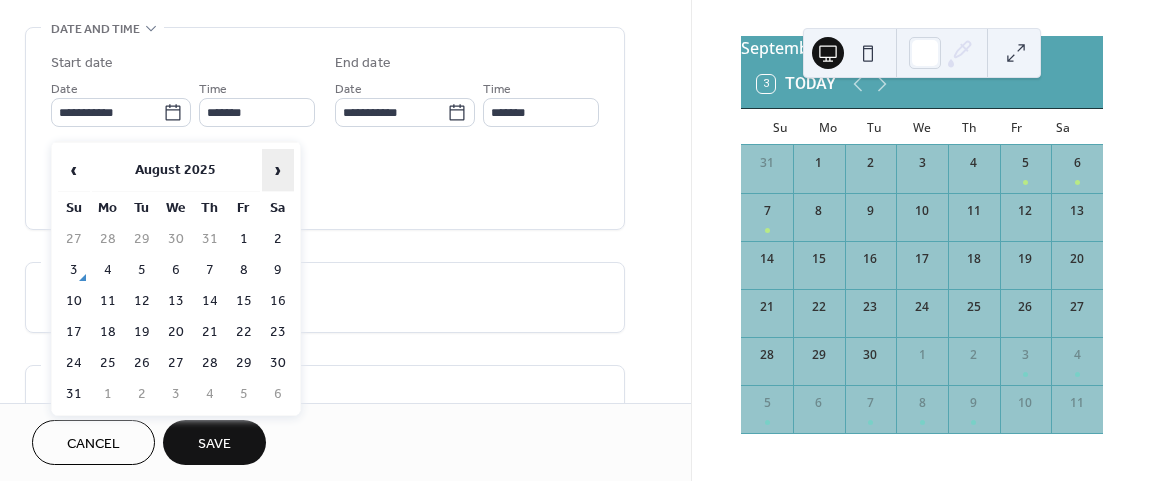 click on "›" at bounding box center [278, 170] 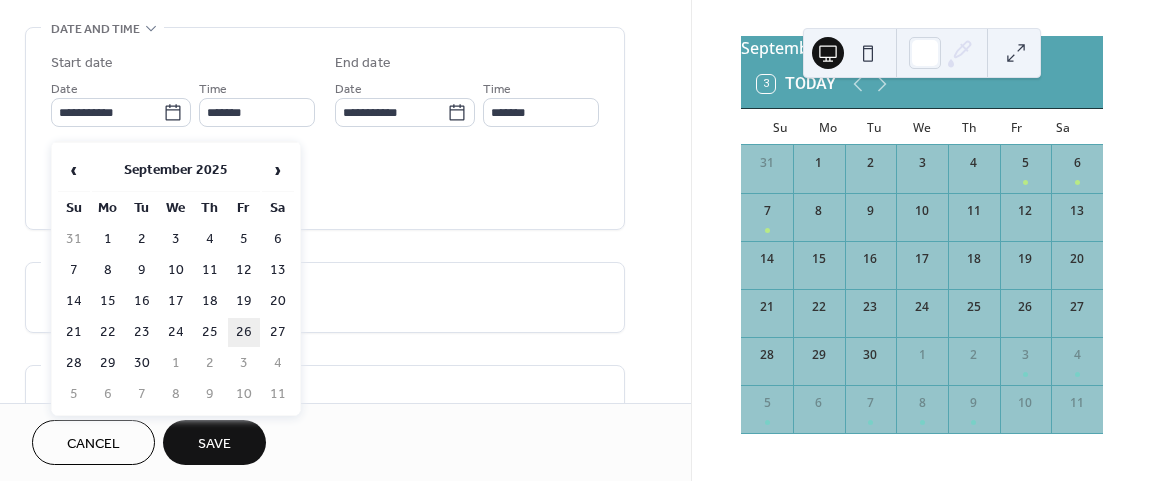 click on "26" at bounding box center (244, 332) 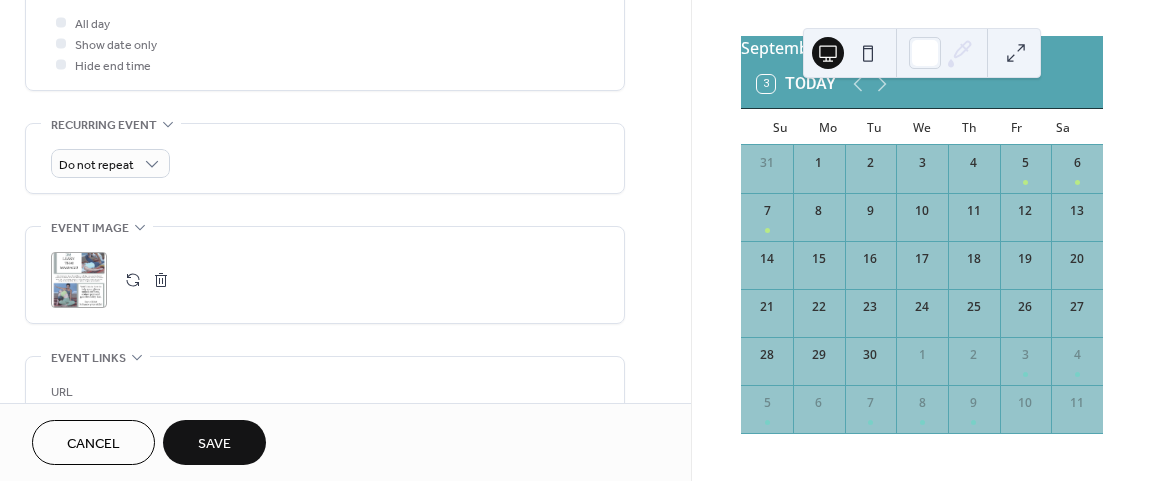 scroll, scrollTop: 832, scrollLeft: 0, axis: vertical 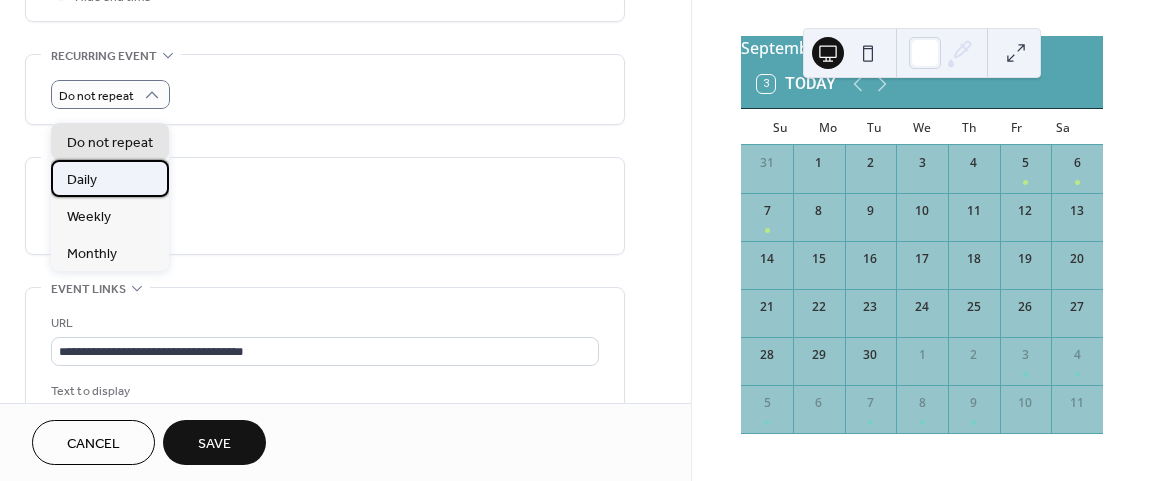 click on "Daily" at bounding box center [82, 179] 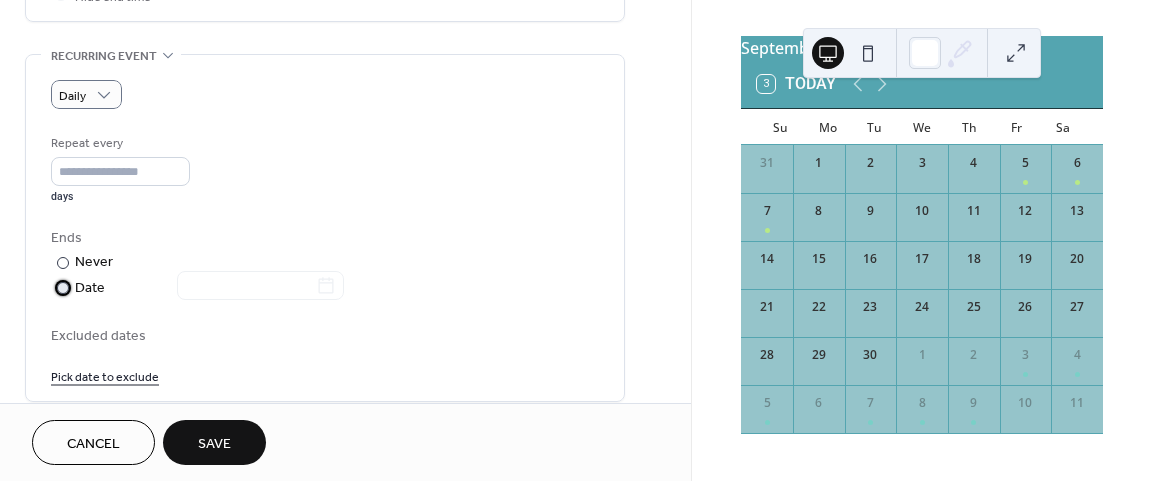 click on "​" at bounding box center [61, 287] 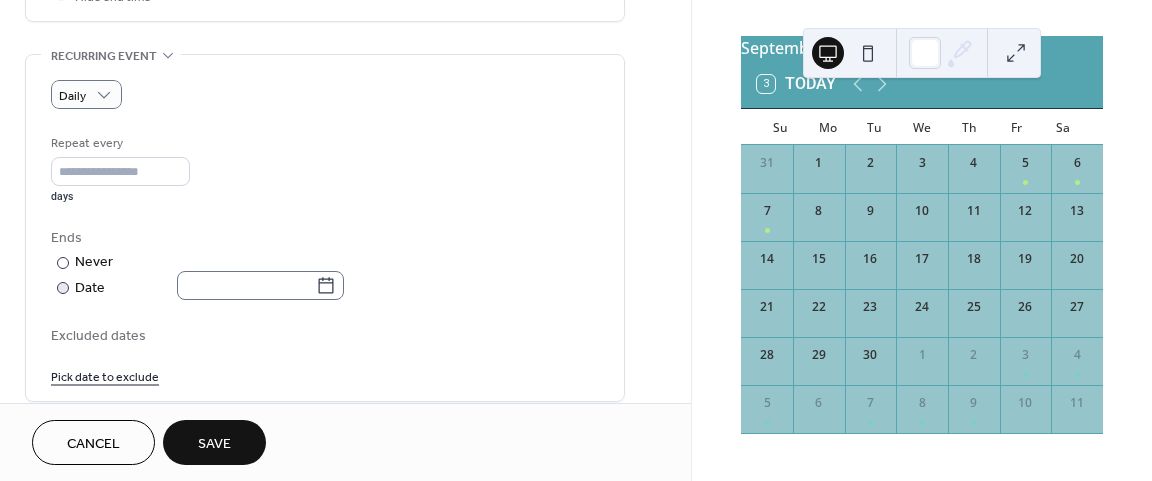 click 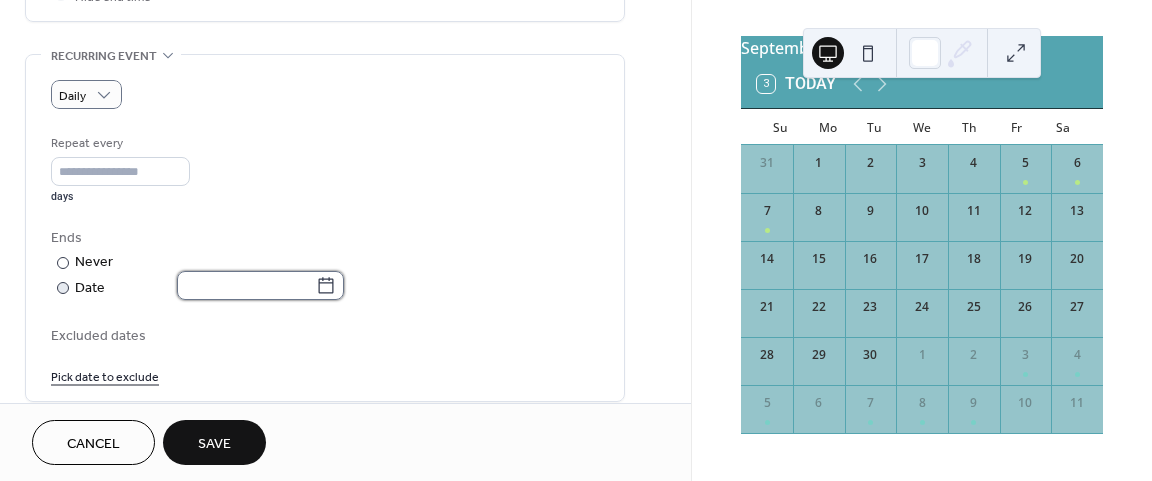 click at bounding box center [246, 285] 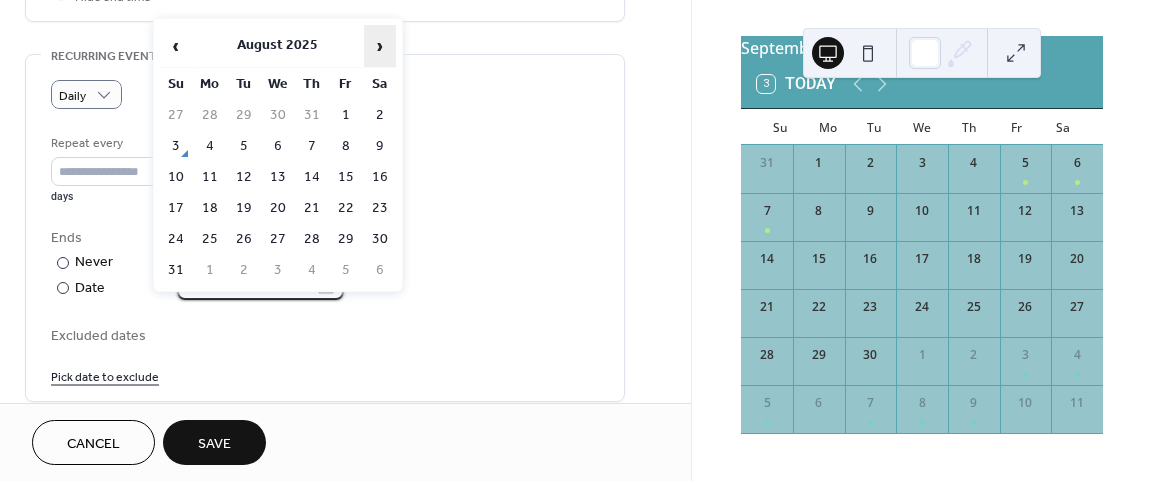 click on "›" at bounding box center [380, 46] 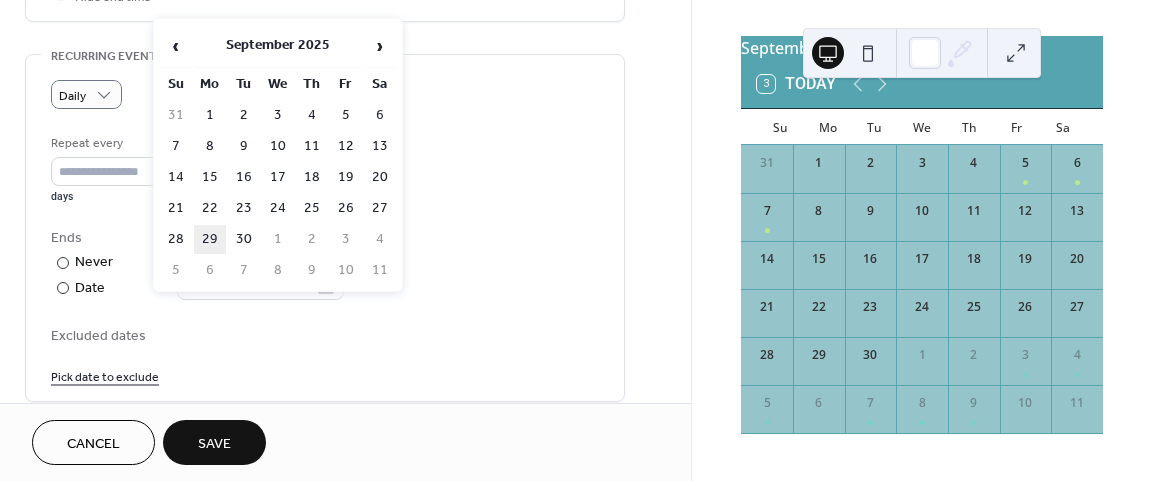 click on "29" at bounding box center [210, 239] 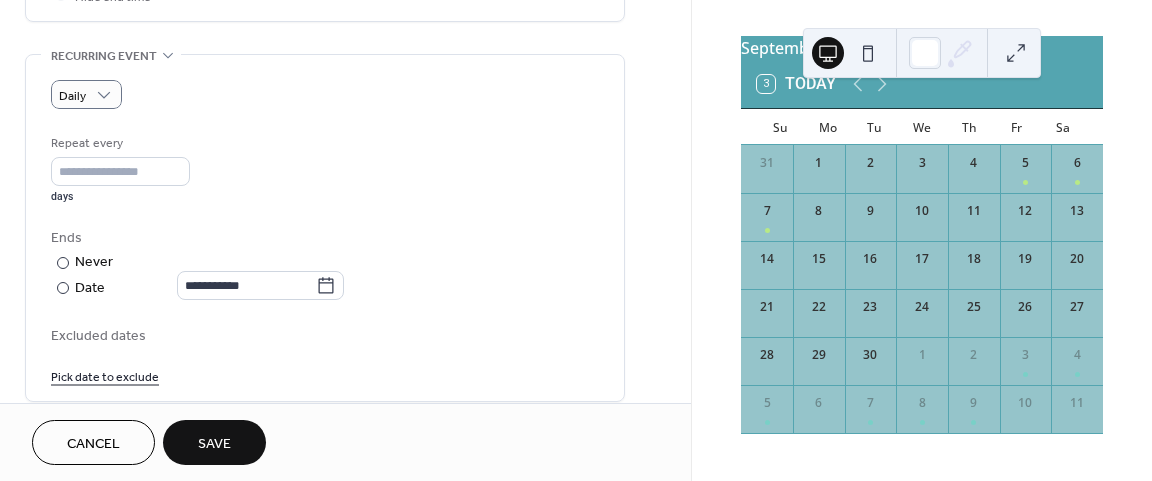 click on "Save" at bounding box center (214, 442) 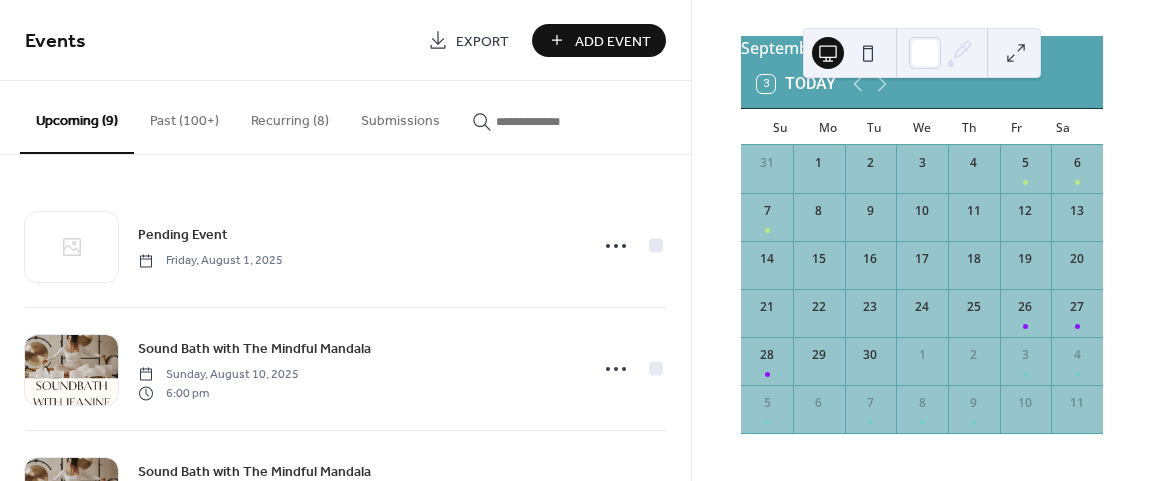 click on "Add Event" at bounding box center (613, 41) 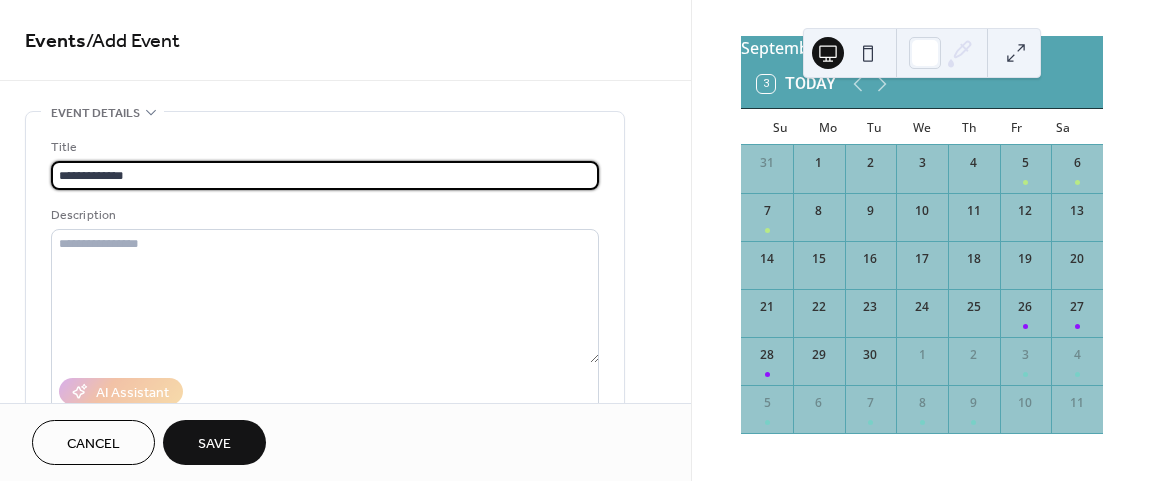 type on "**********" 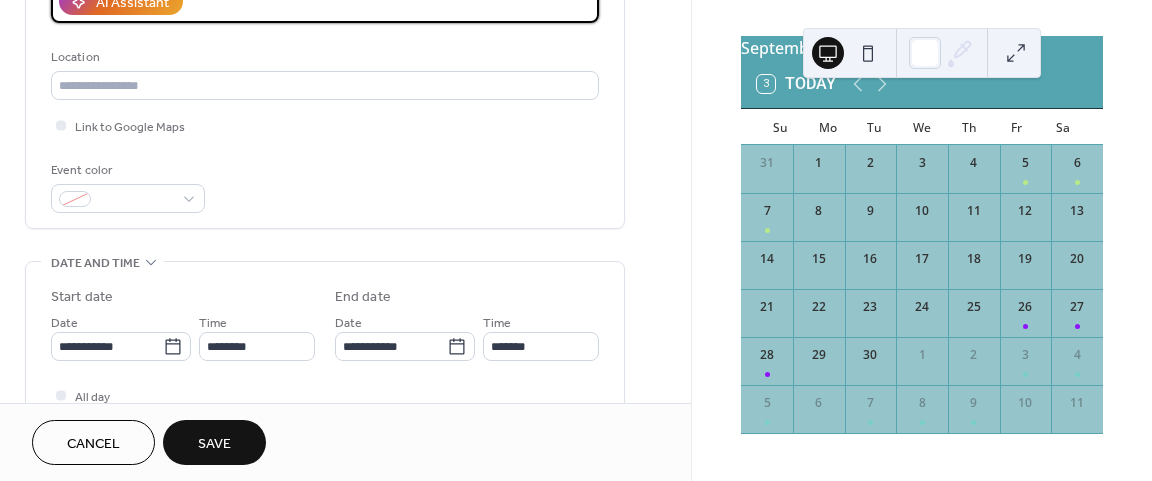 scroll, scrollTop: 416, scrollLeft: 0, axis: vertical 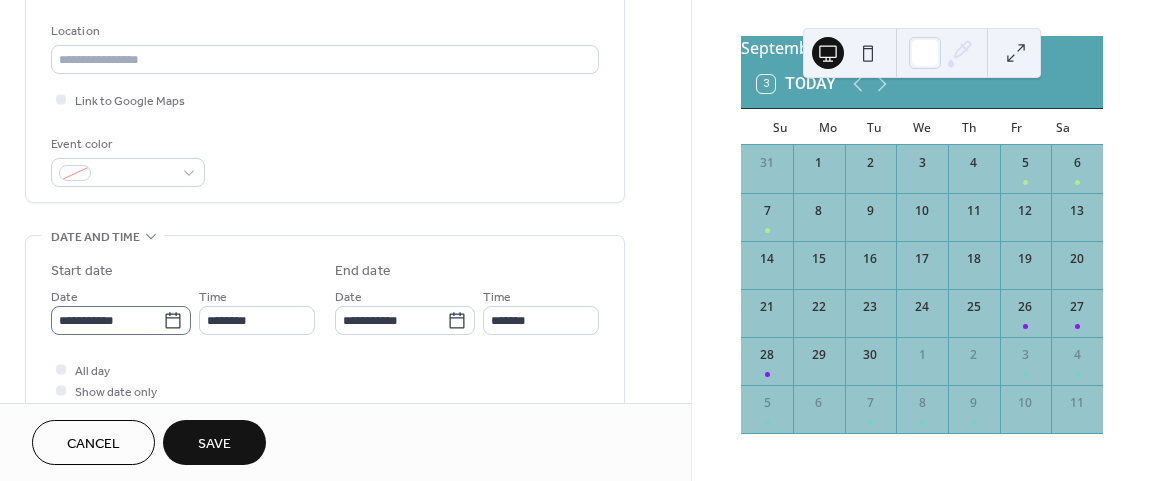 type on "**********" 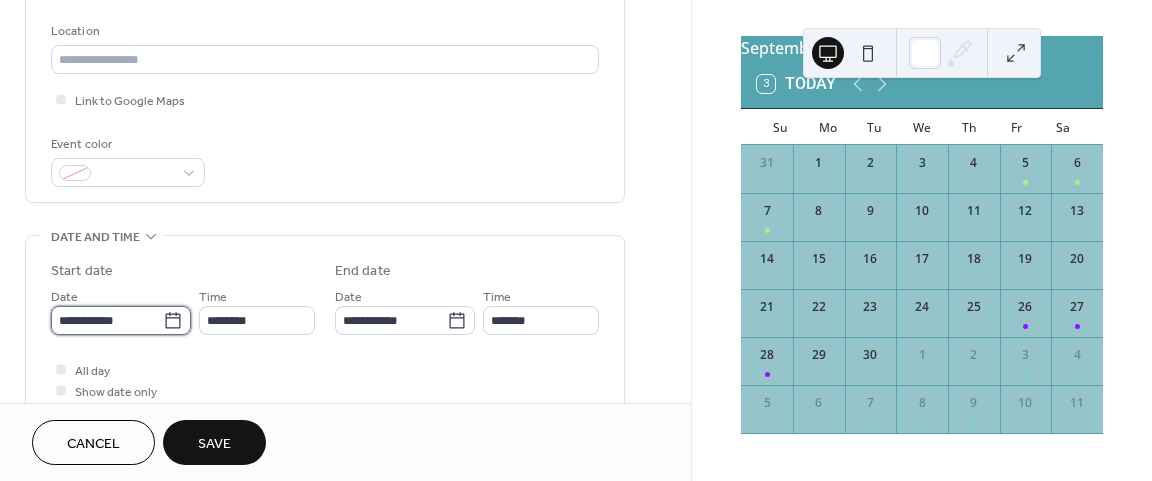 click on "**********" at bounding box center [107, 320] 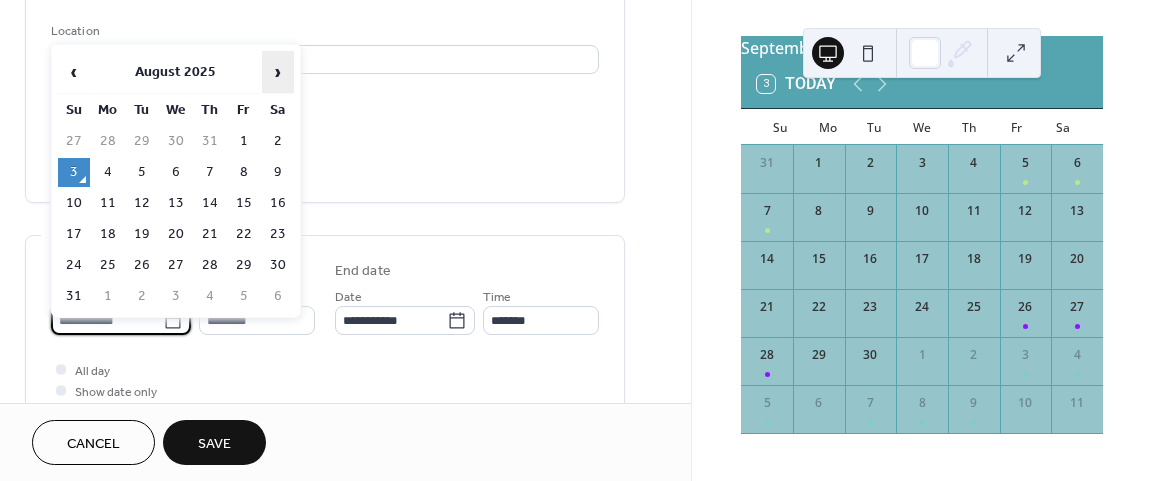click on "›" at bounding box center (278, 72) 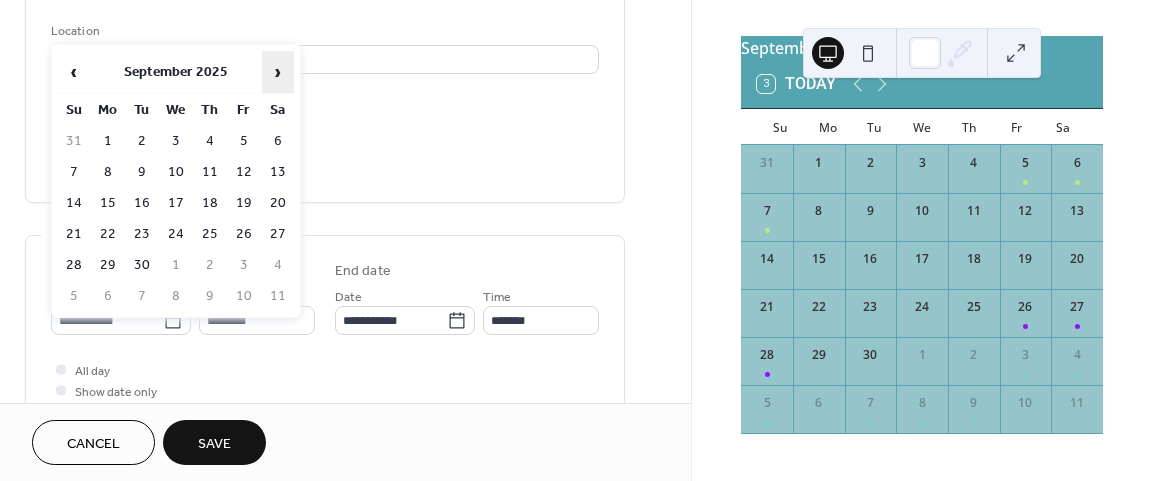 click on "›" at bounding box center [278, 72] 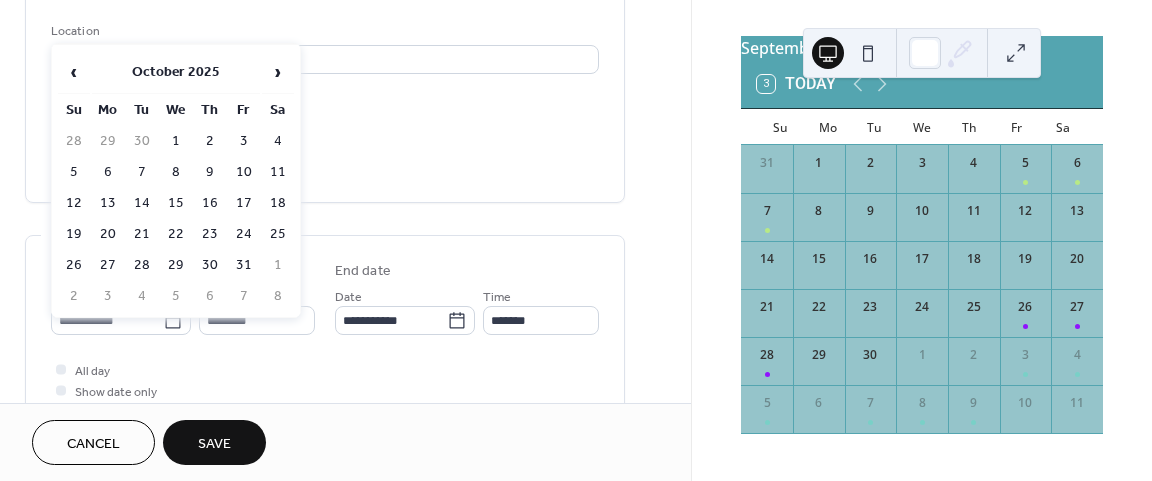 click on "‹ October 2025 › Su Mo Tu We Th Fr Sa 28 29 30 1 2 3 4 5 6 7 8 9 10 11 12 13 14 15 16 17 18 19 20 21 22 23 24 25 26 27 28 29 30 31 1 2 3 4 5 6 7 8" at bounding box center (176, 181) 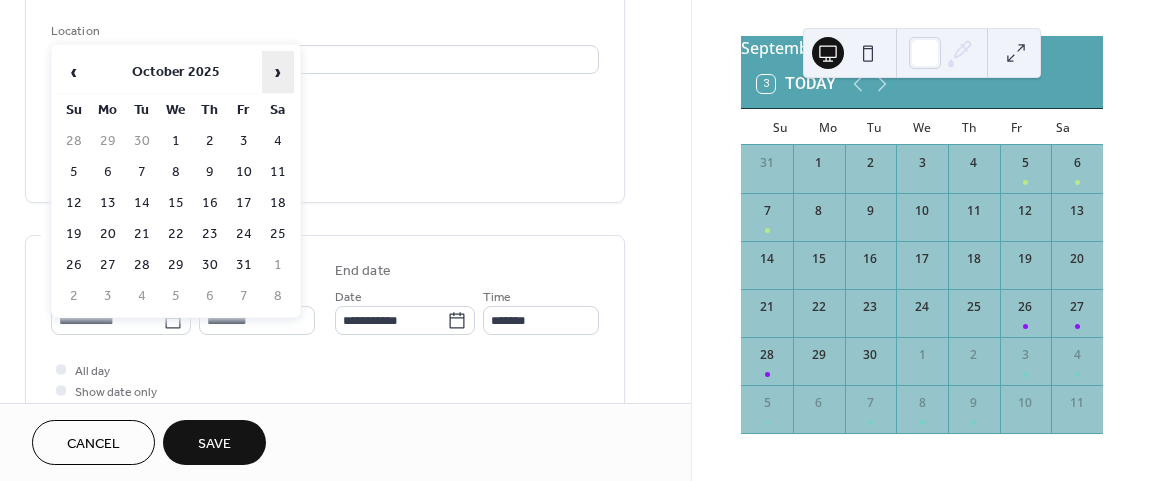 click on "›" at bounding box center (278, 72) 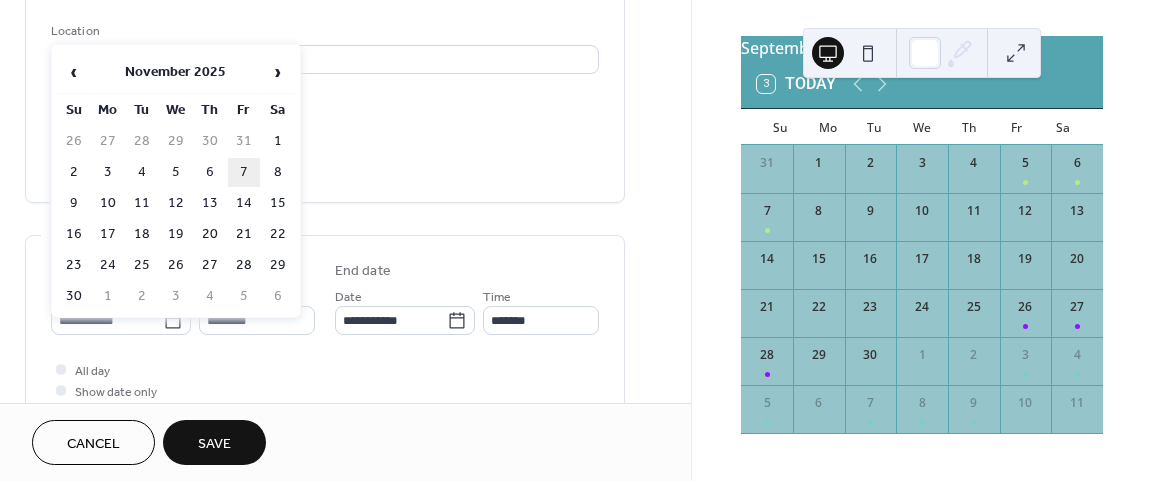 click on "7" at bounding box center [244, 172] 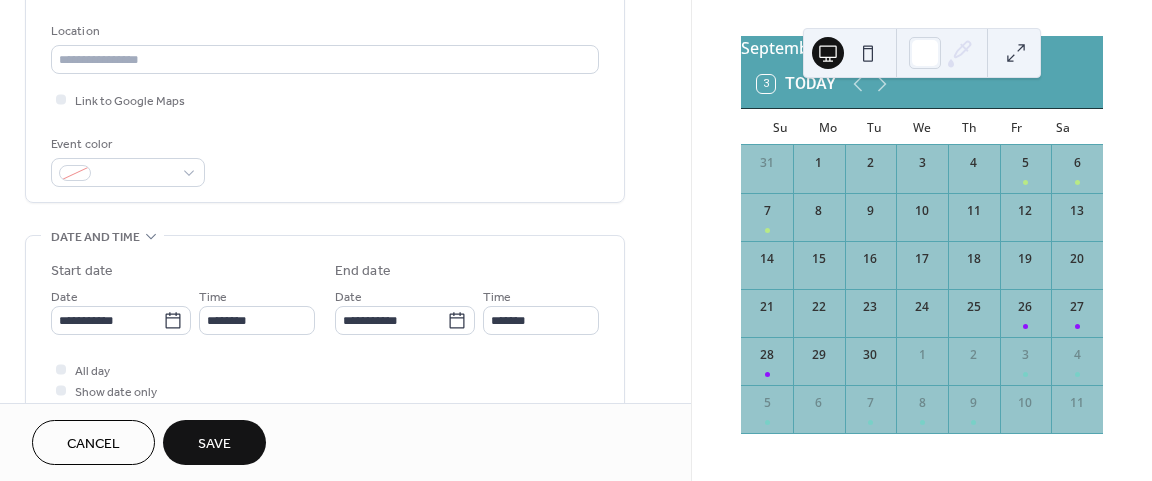 type on "**********" 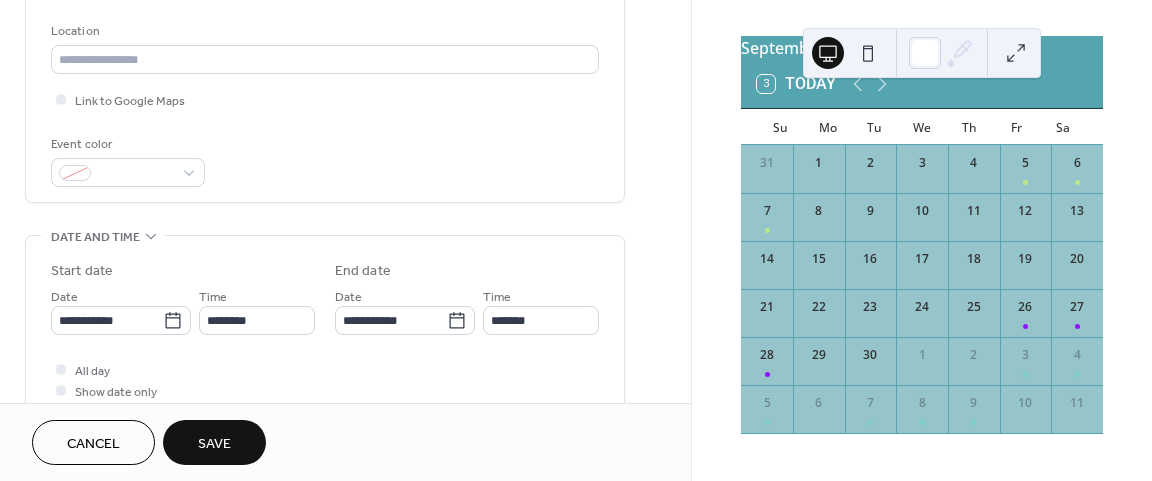 type on "**********" 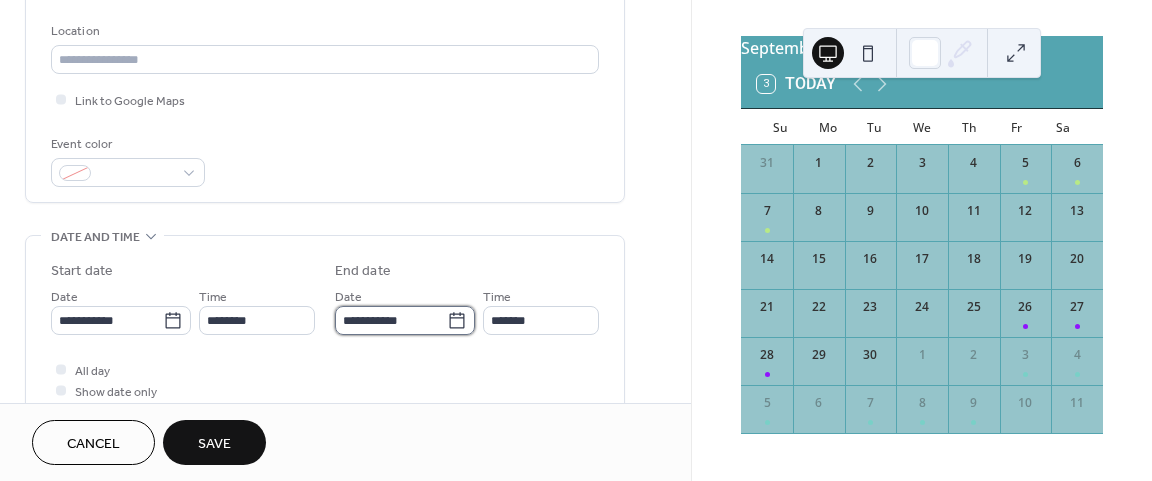 click on "**********" at bounding box center [391, 320] 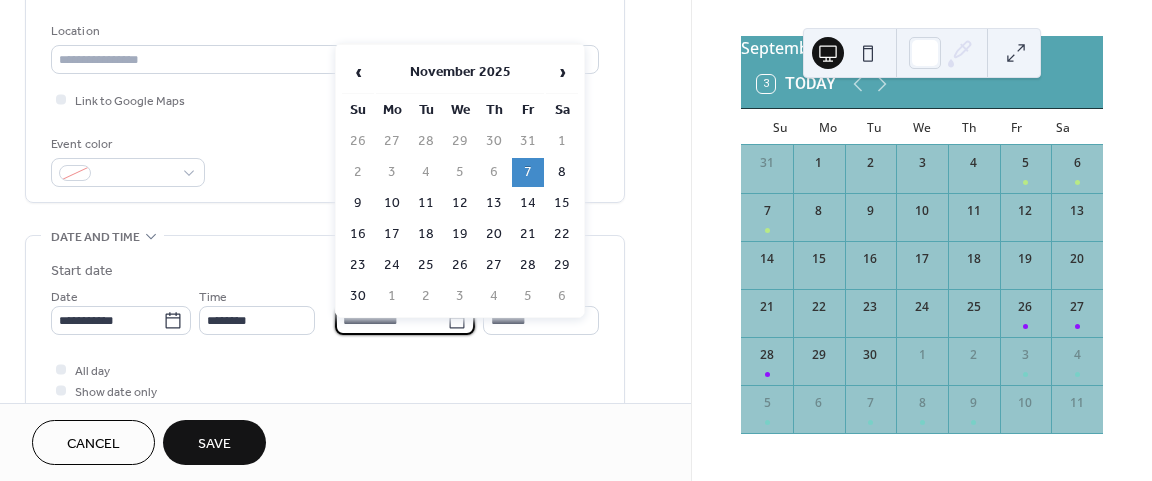click 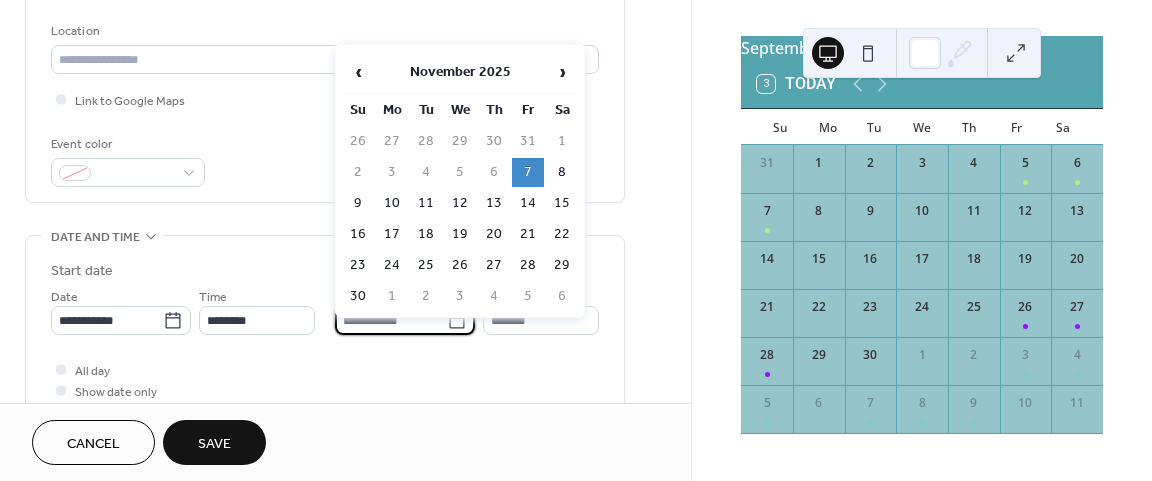 click 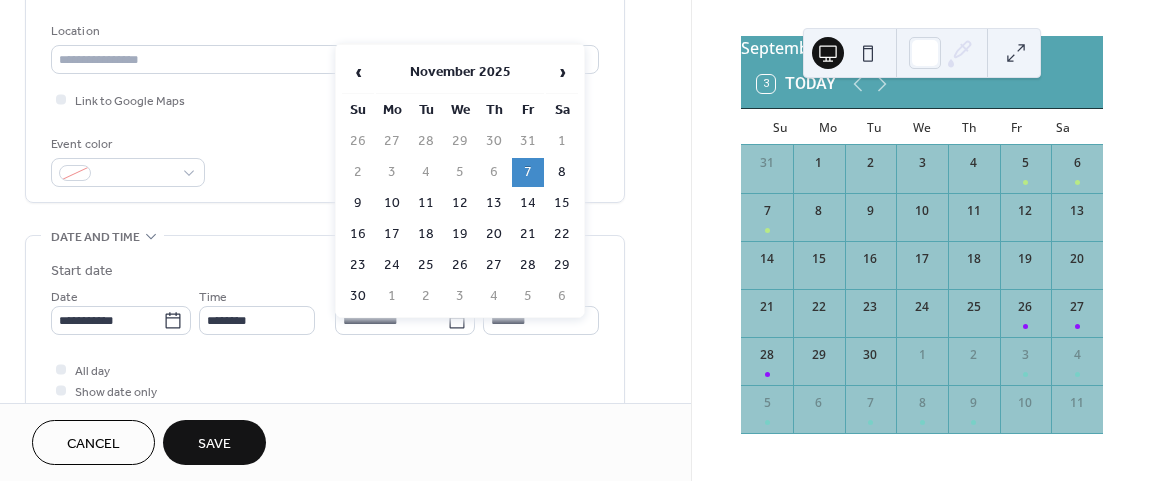 click on "**********" at bounding box center (325, 372) 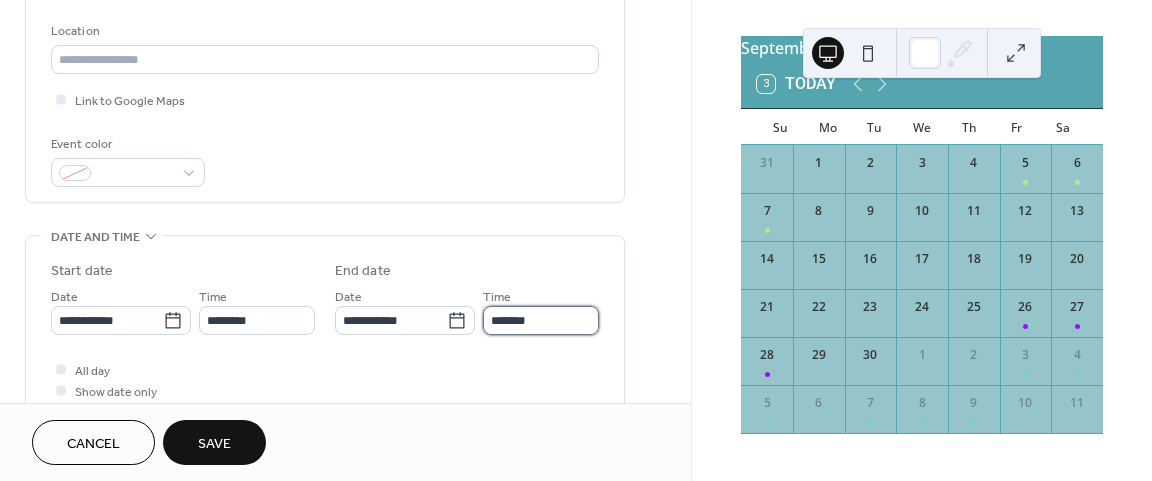 click on "*******" at bounding box center [541, 320] 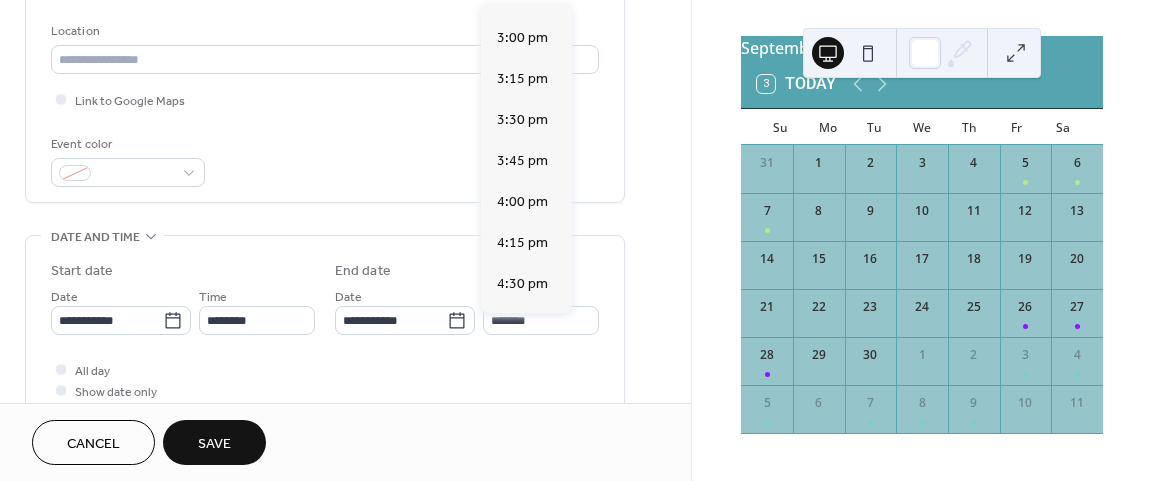 scroll, scrollTop: 609, scrollLeft: 0, axis: vertical 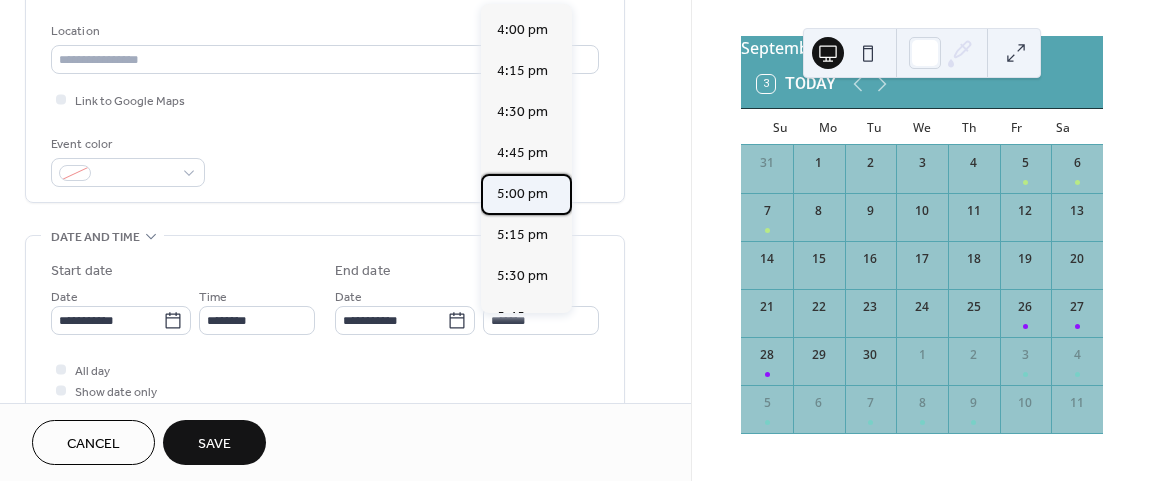 click on "5:00 pm" at bounding box center [522, 194] 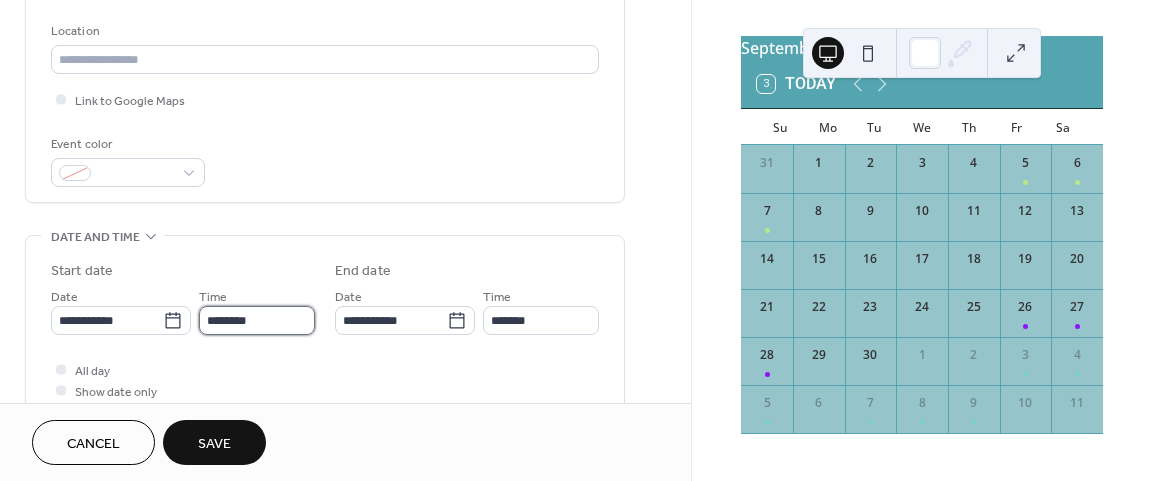 click on "********" at bounding box center (257, 320) 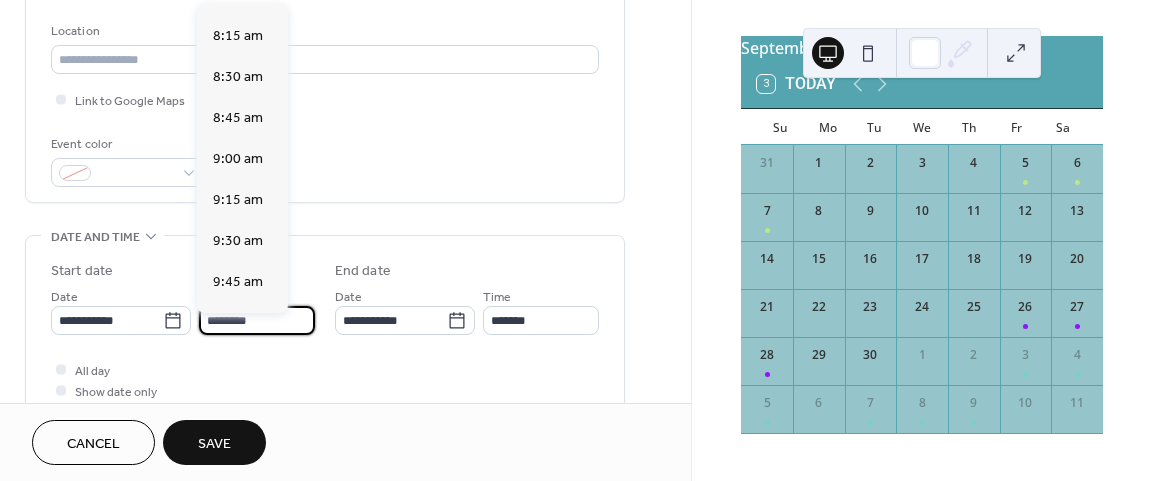 scroll, scrollTop: 1159, scrollLeft: 0, axis: vertical 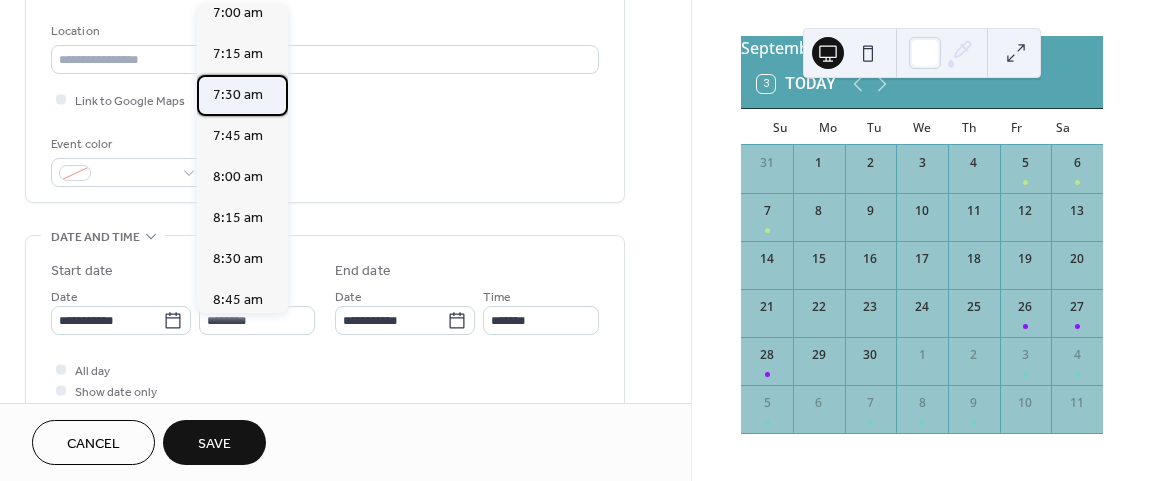 click on "7:30 am" at bounding box center [238, 95] 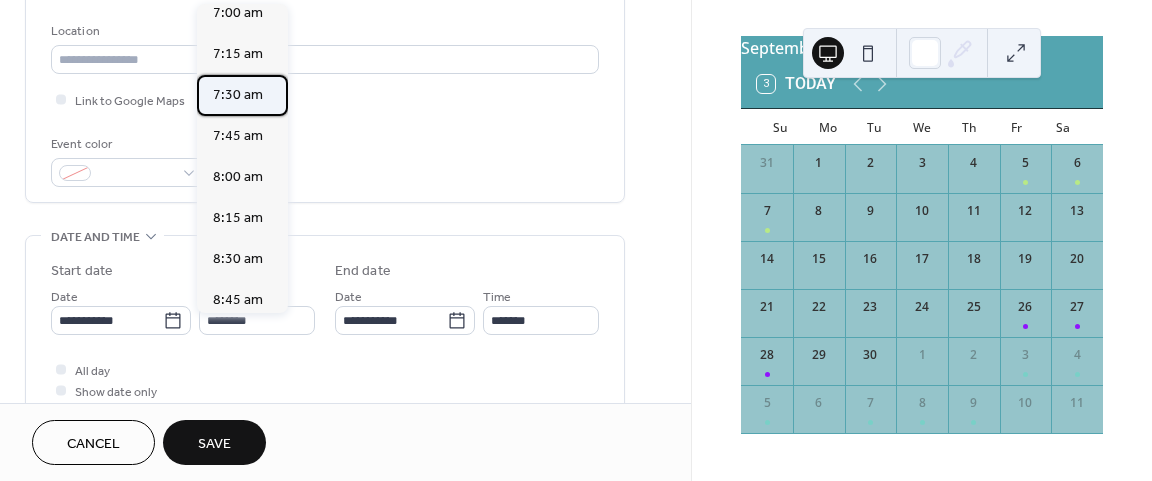 type on "*******" 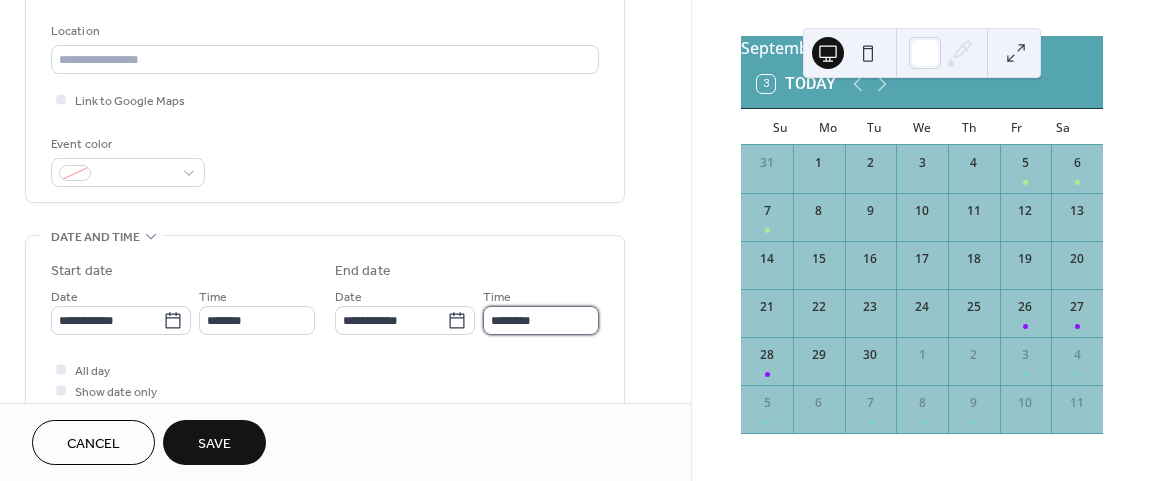 click on "********" at bounding box center (541, 320) 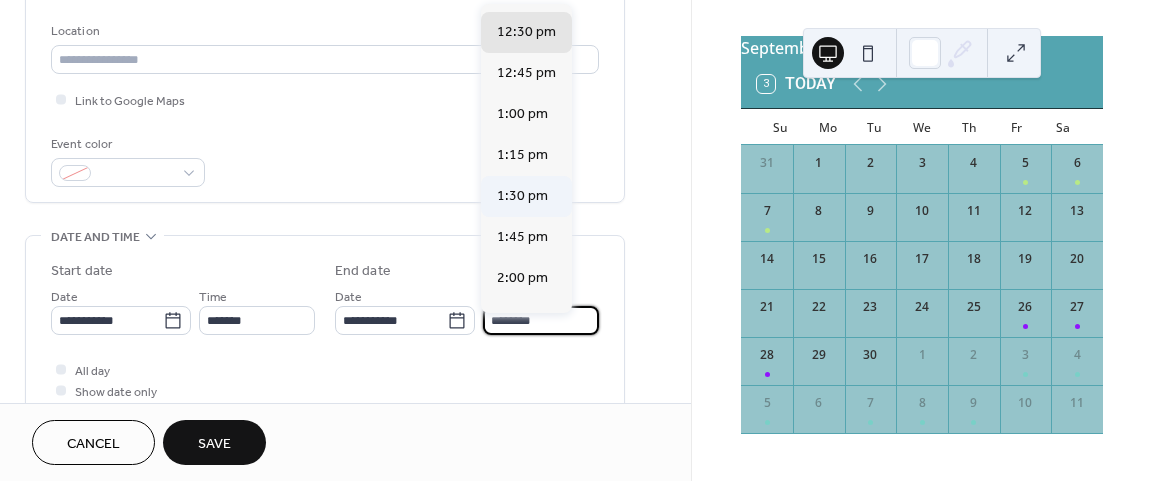 scroll, scrollTop: 1297, scrollLeft: 0, axis: vertical 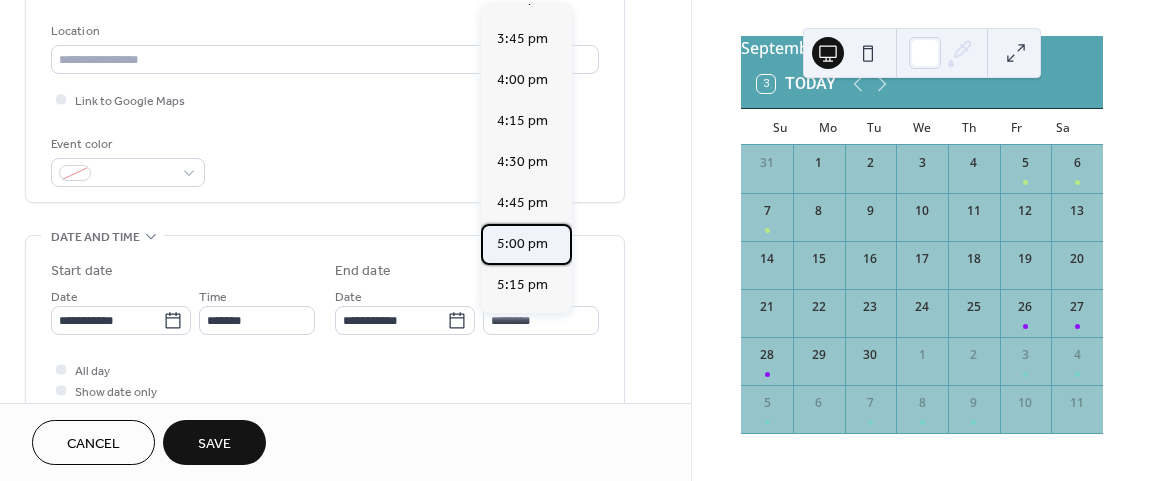 click on "5:00 pm" at bounding box center [522, 244] 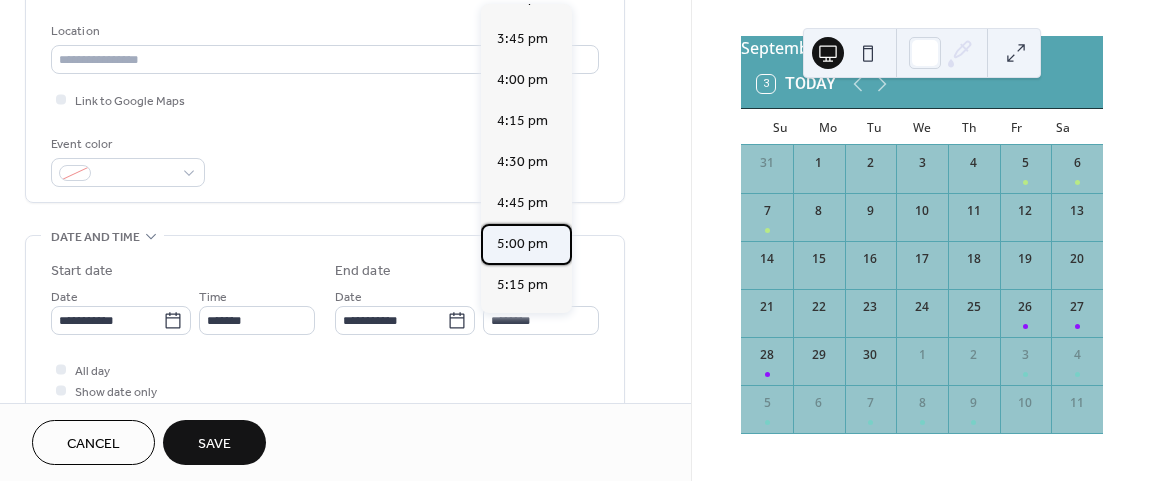 type on "*******" 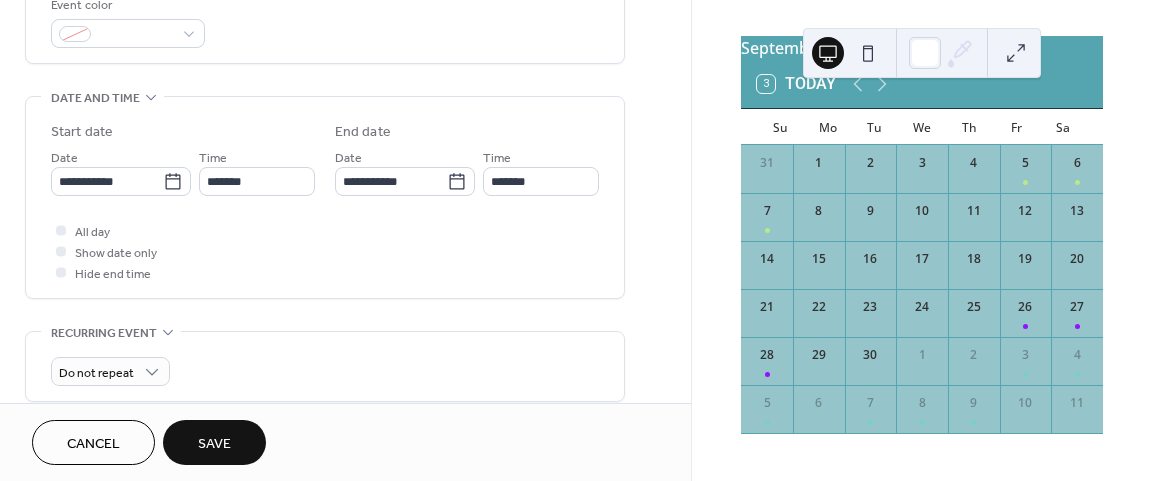 scroll, scrollTop: 624, scrollLeft: 0, axis: vertical 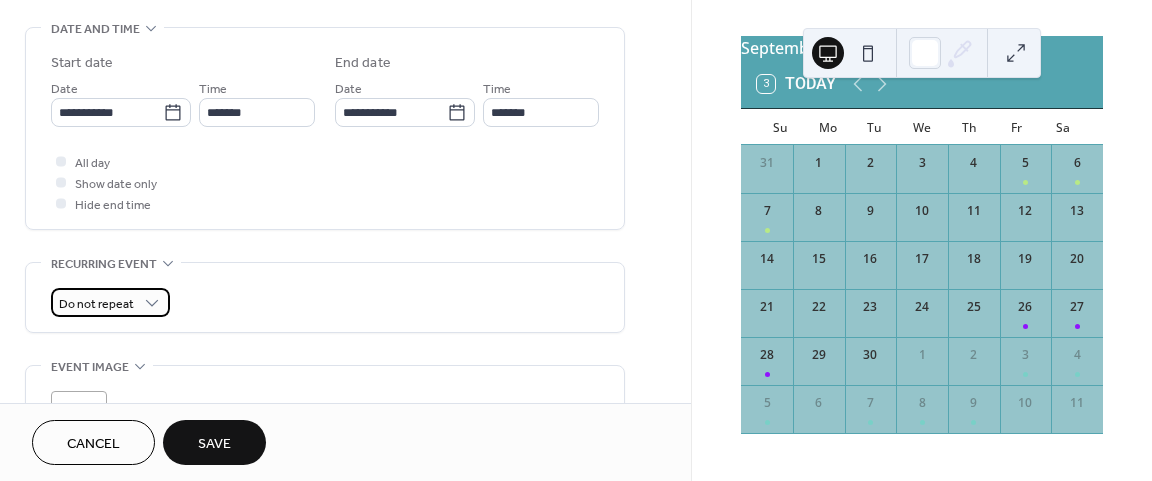 click on "Do not repeat" at bounding box center (110, 302) 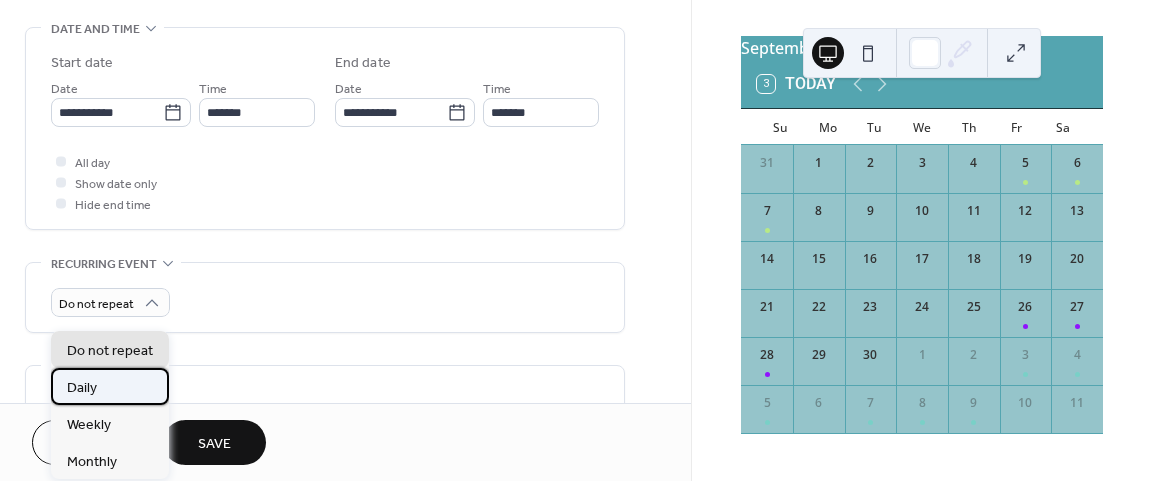 click on "Daily" at bounding box center [110, 386] 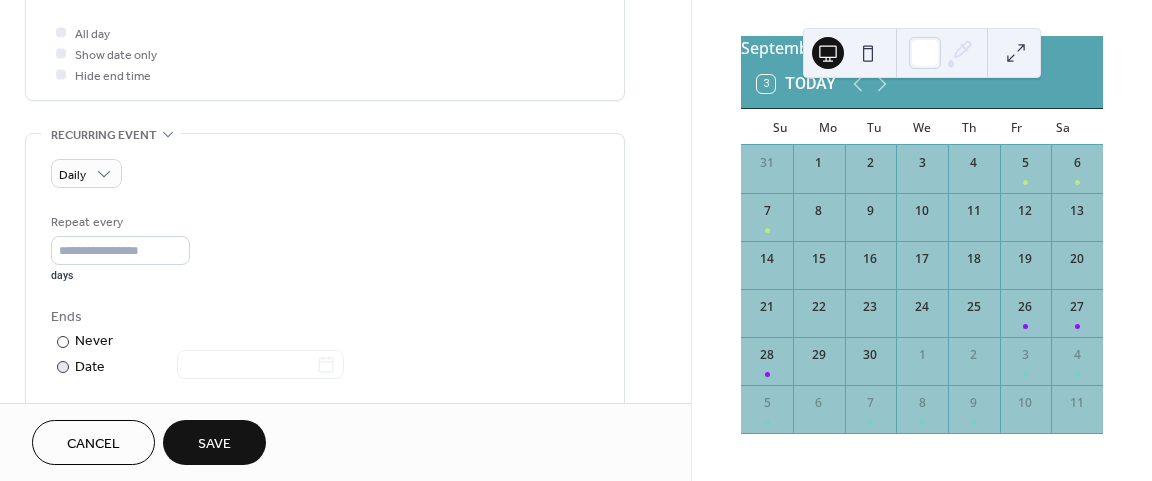 scroll, scrollTop: 832, scrollLeft: 0, axis: vertical 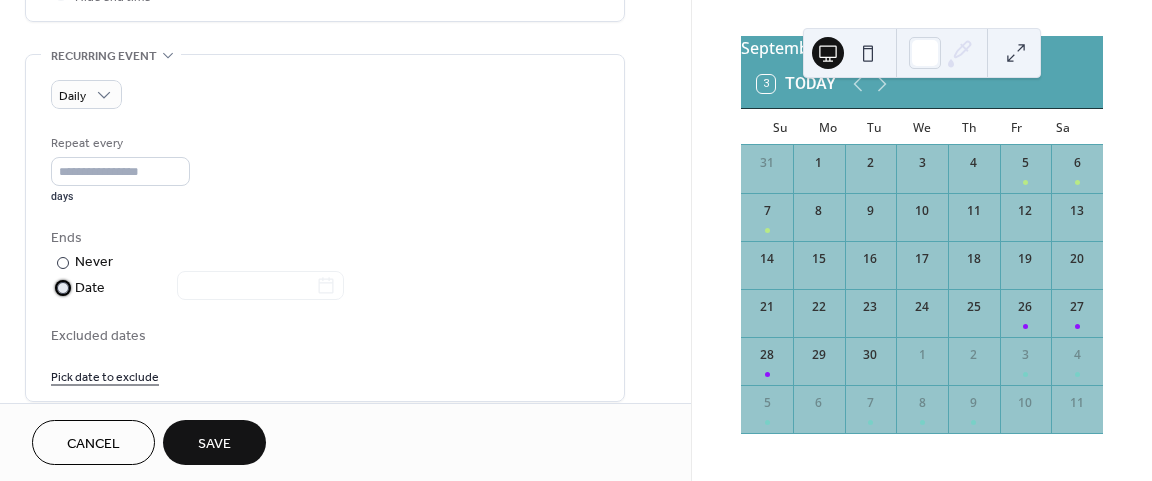 click on "​ Date" at bounding box center (199, 288) 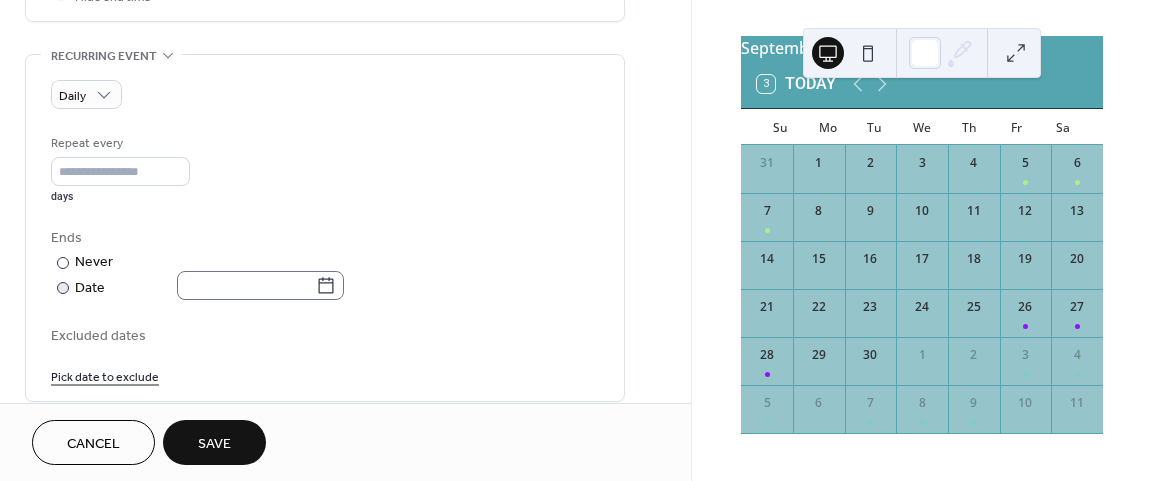 click 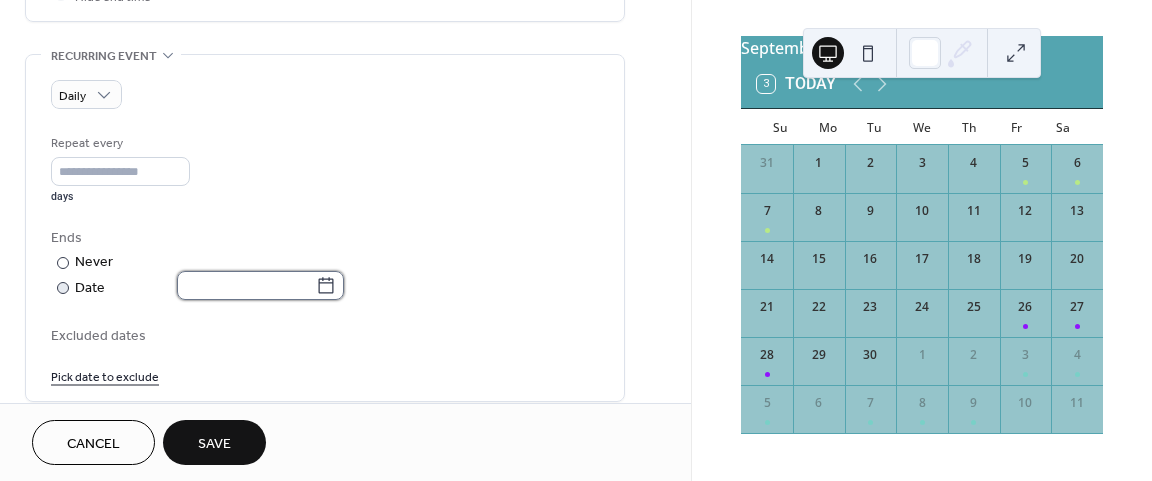 click at bounding box center [246, 285] 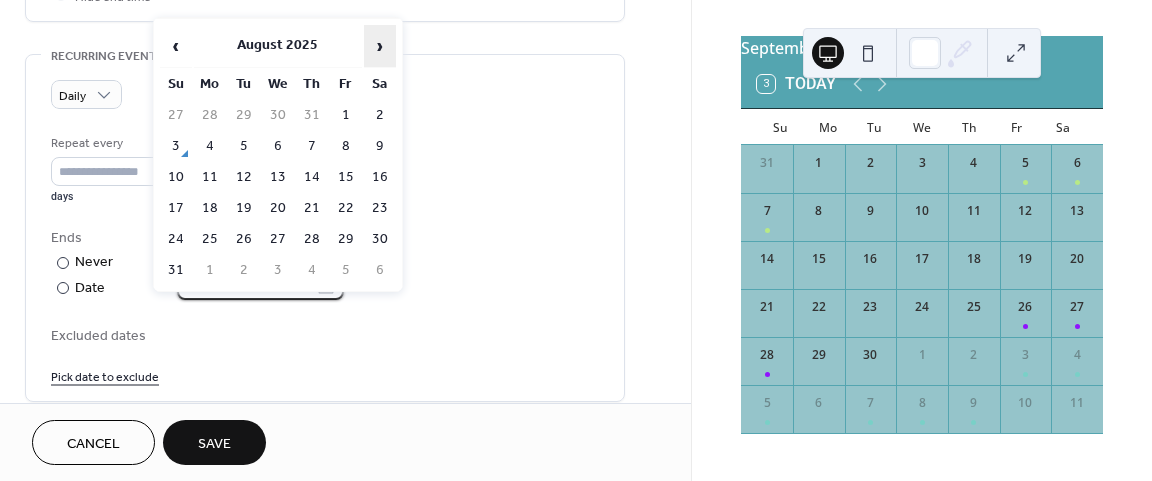 click on "›" at bounding box center (380, 46) 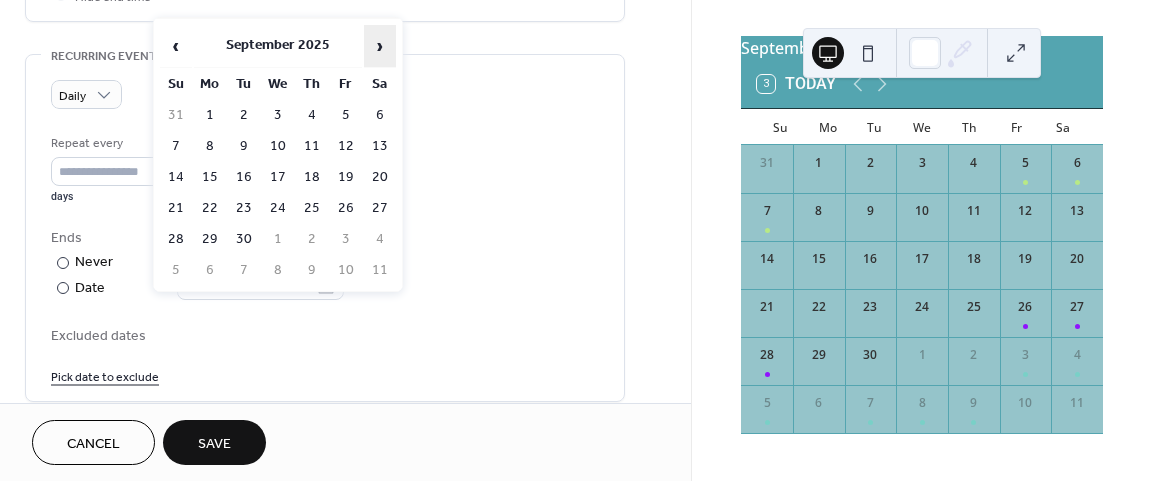 click on "›" at bounding box center (380, 46) 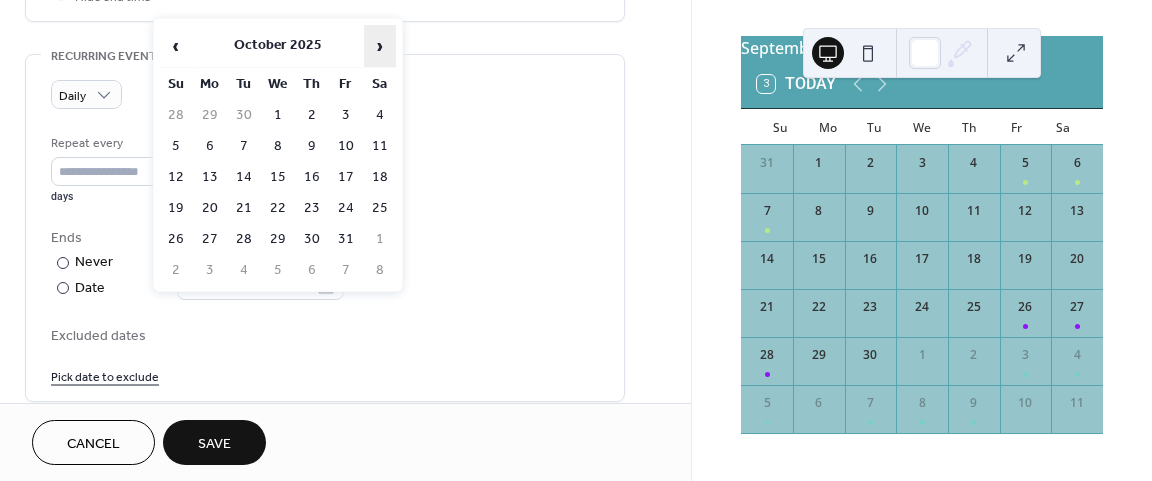click on "›" at bounding box center (380, 46) 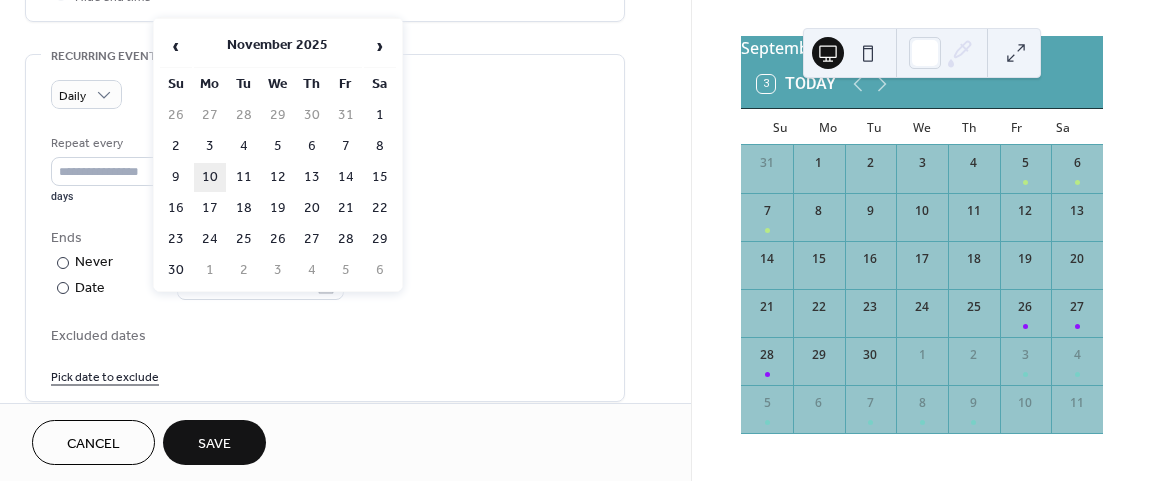 click on "10" at bounding box center (210, 177) 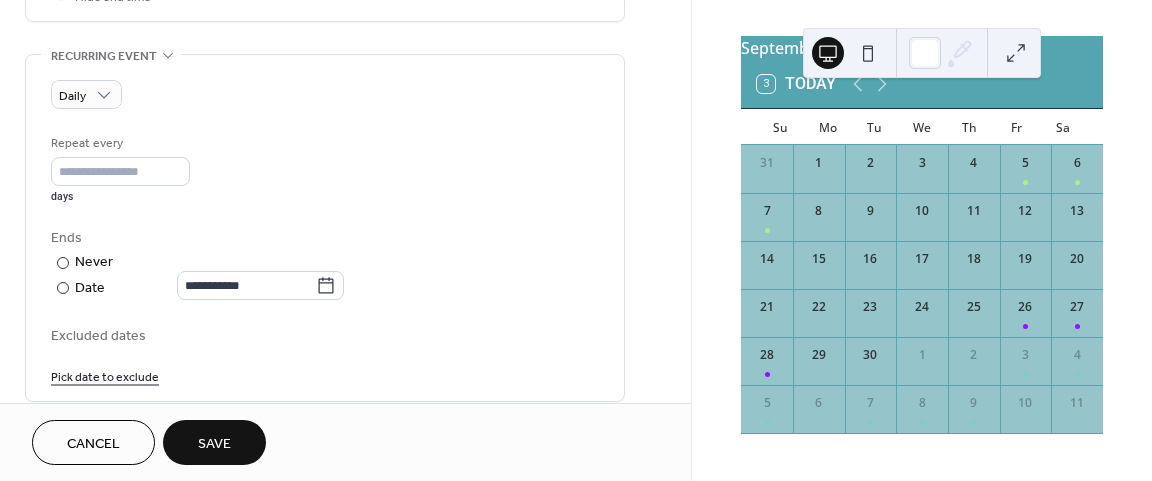 click on "Save" at bounding box center (214, 442) 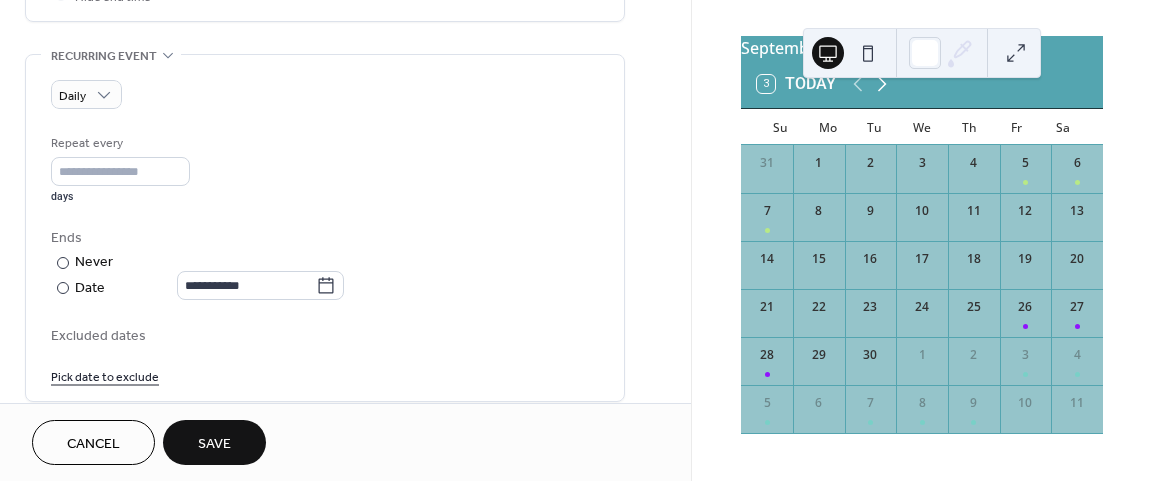 click 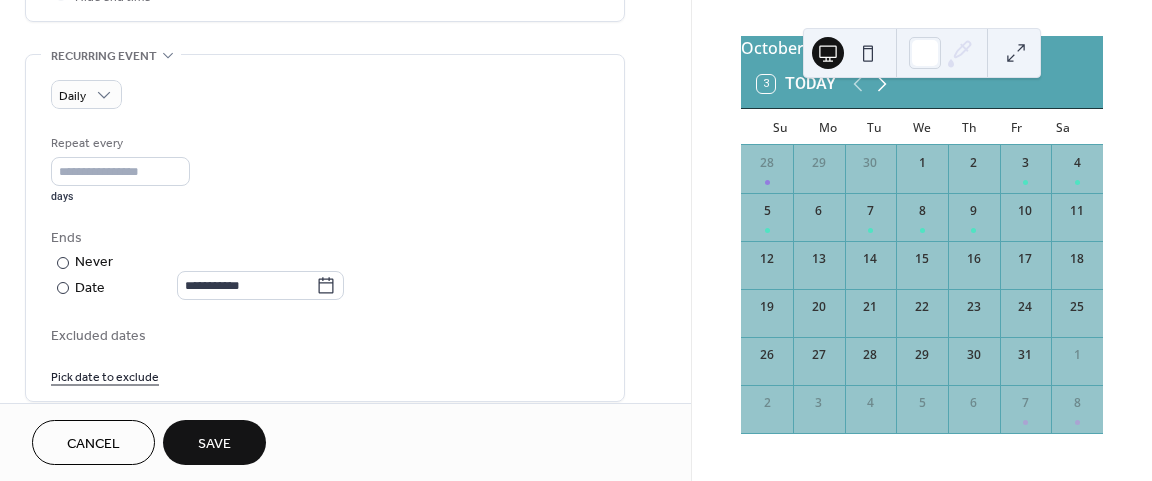 click 